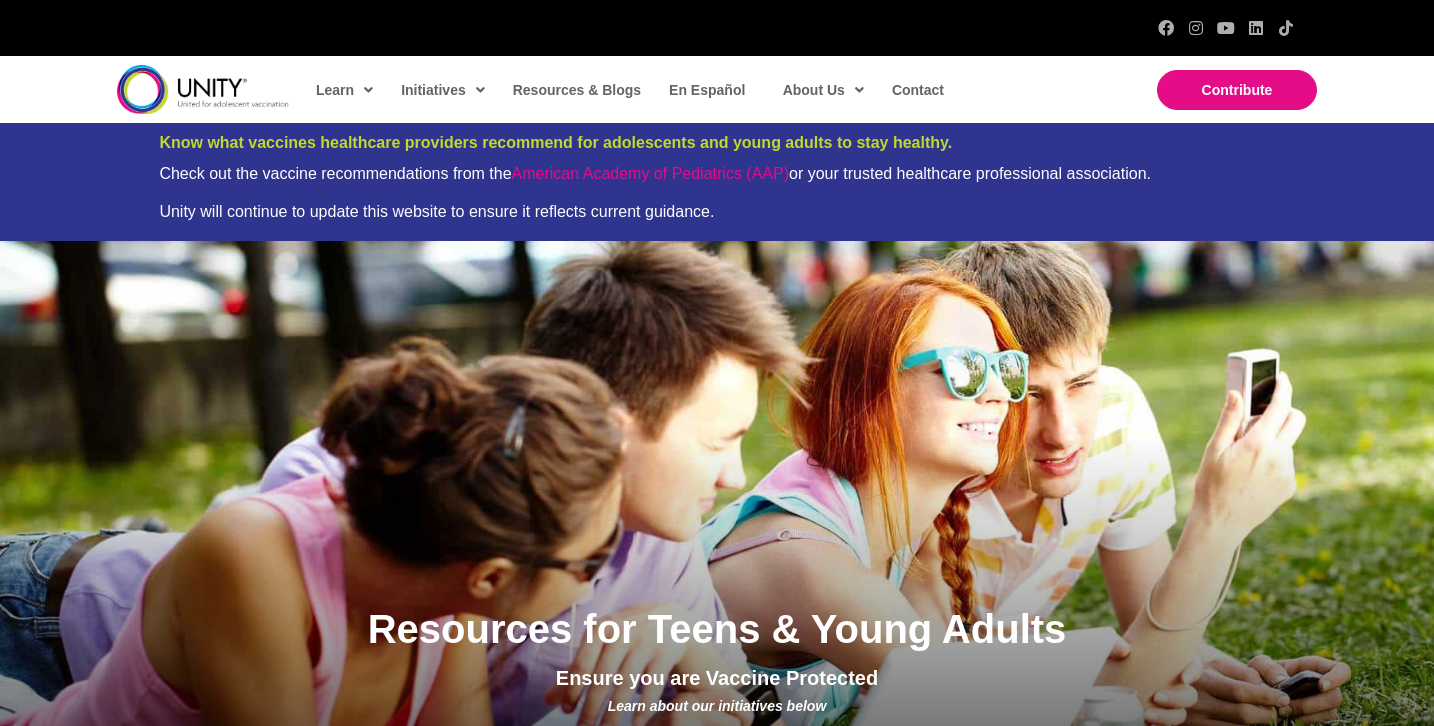 scroll, scrollTop: 0, scrollLeft: 0, axis: both 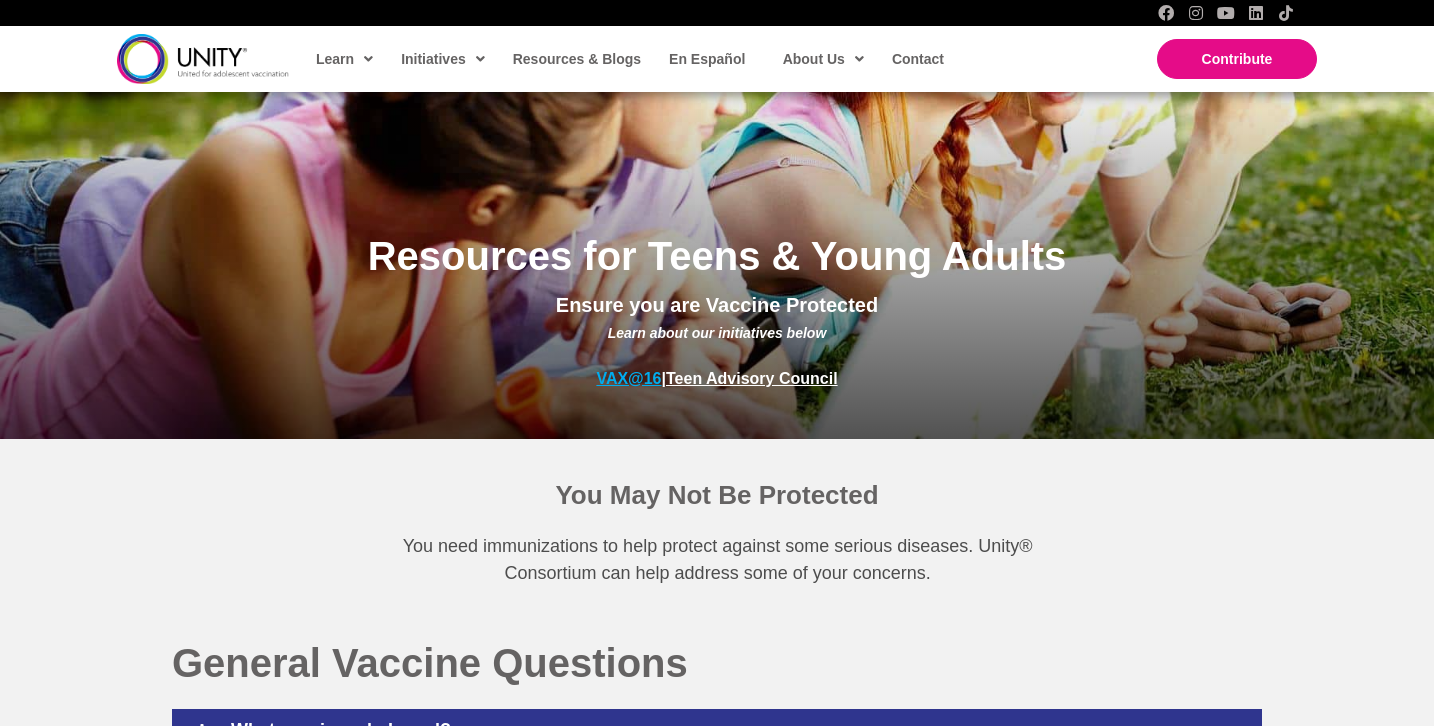 click on "VAX@16" at bounding box center (628, 378) 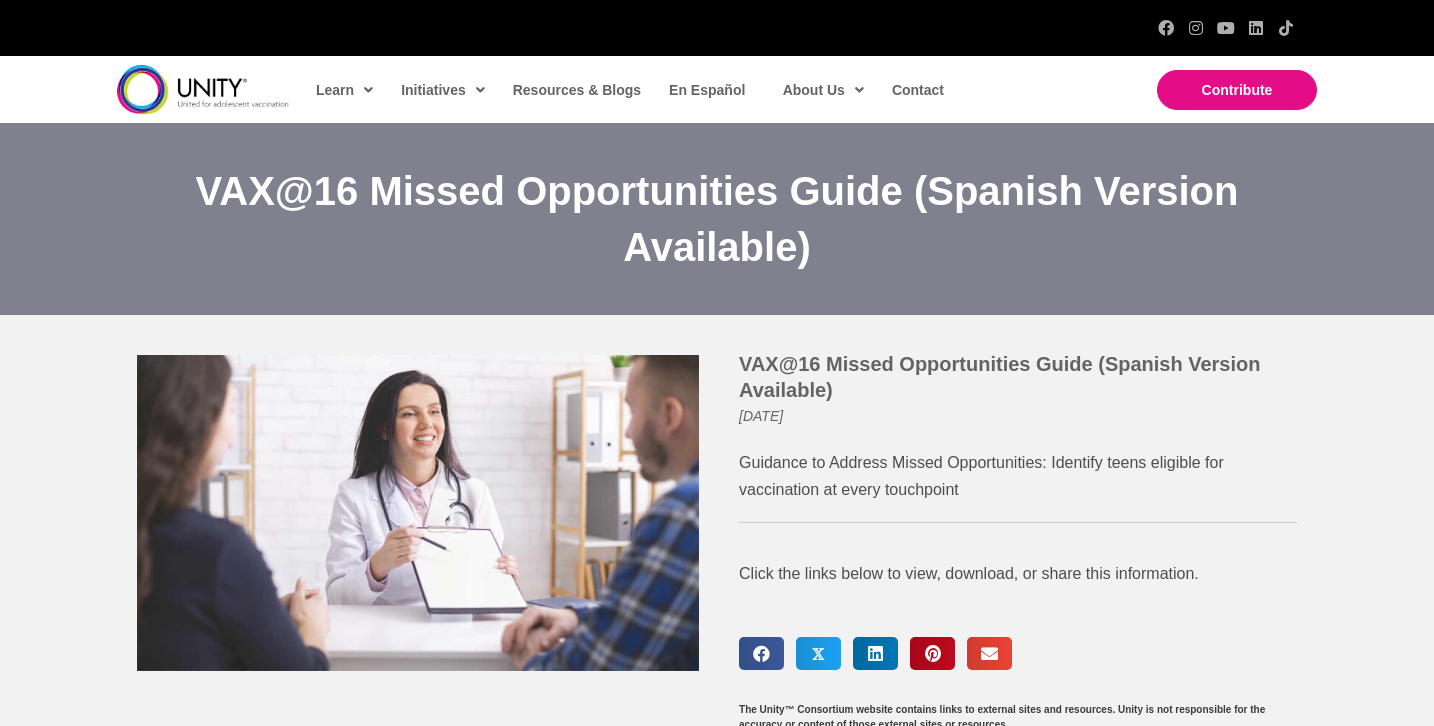 scroll, scrollTop: 0, scrollLeft: 0, axis: both 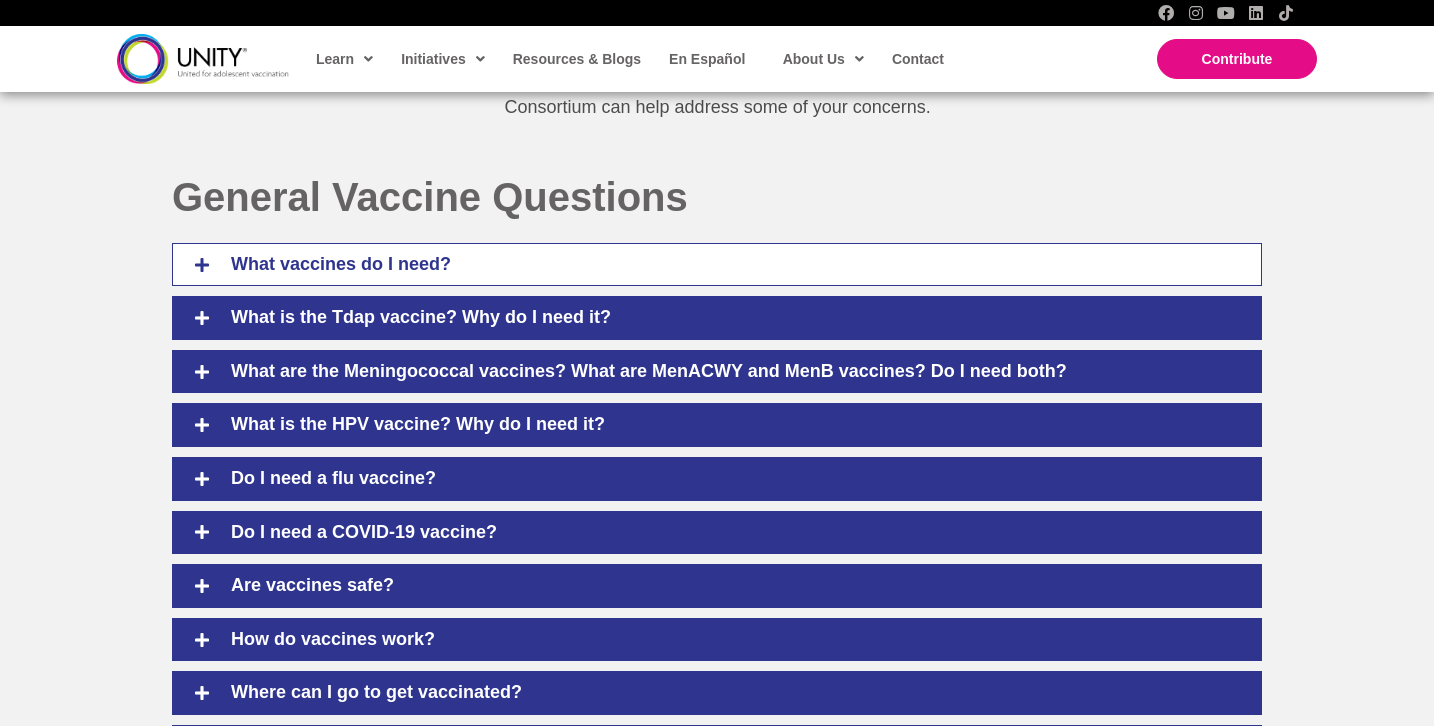 click at bounding box center [202, 265] 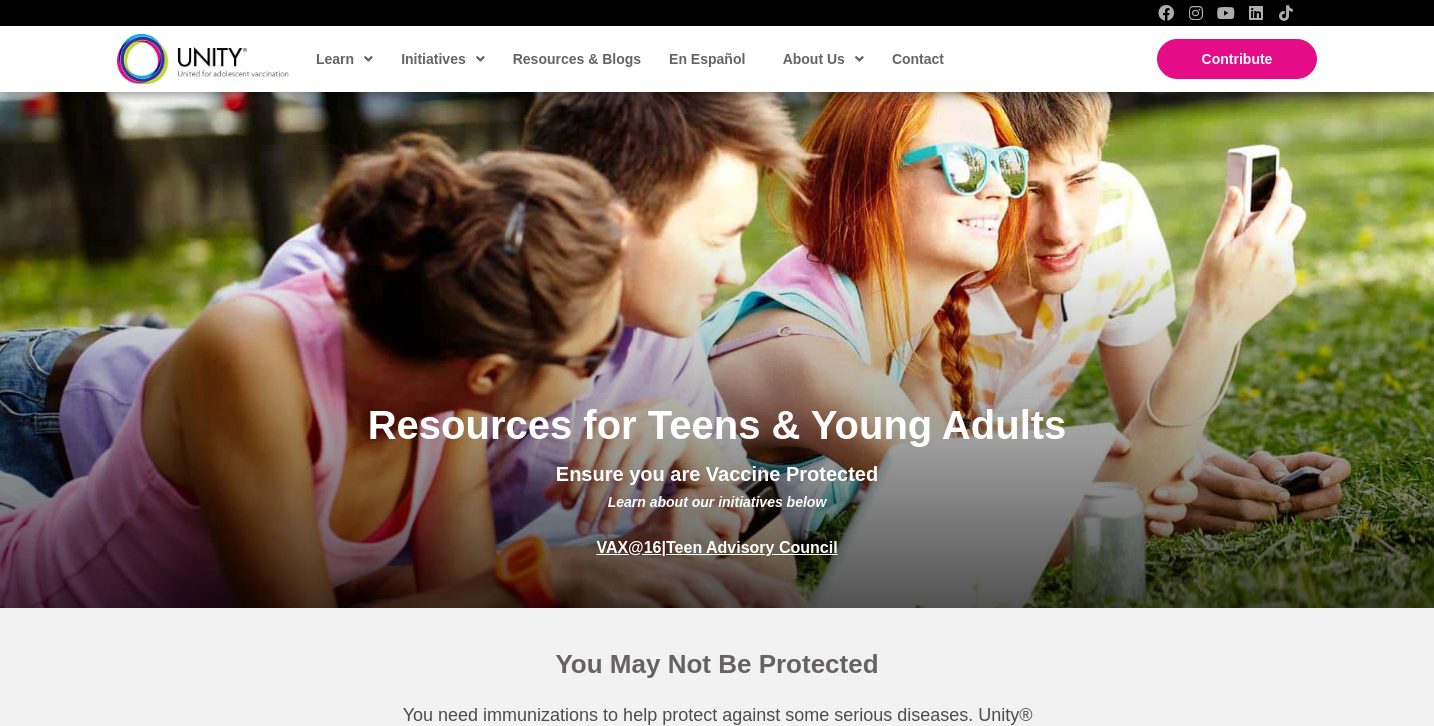 scroll, scrollTop: 136, scrollLeft: 0, axis: vertical 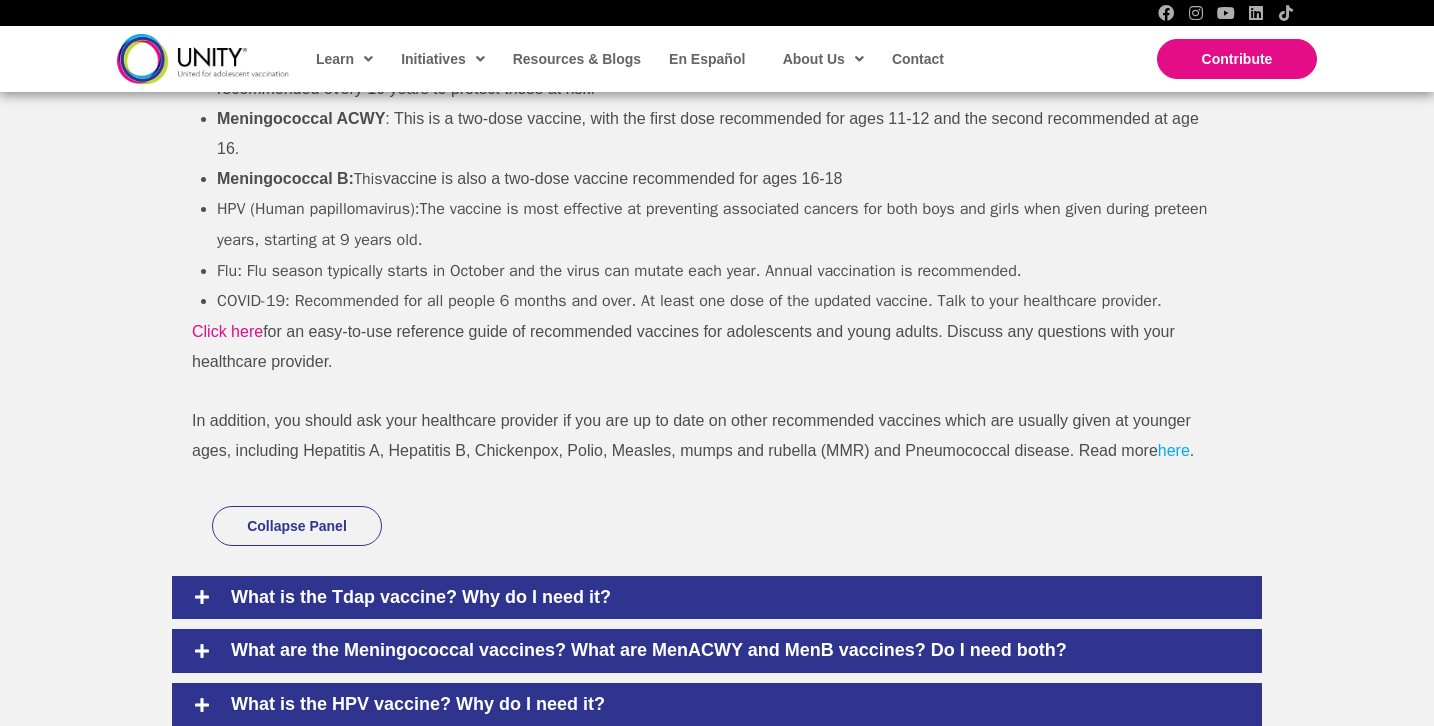 click on "here" at bounding box center [1174, 450] 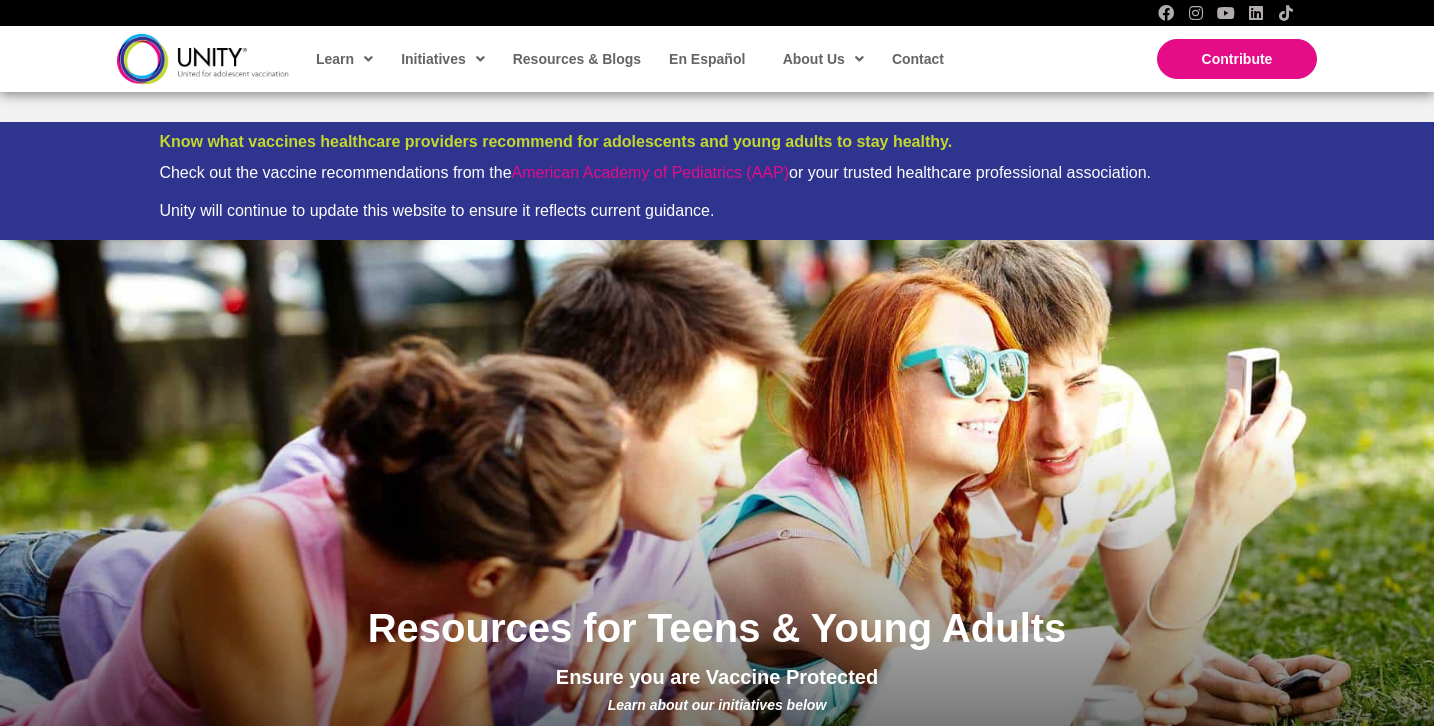 scroll, scrollTop: 1160, scrollLeft: 0, axis: vertical 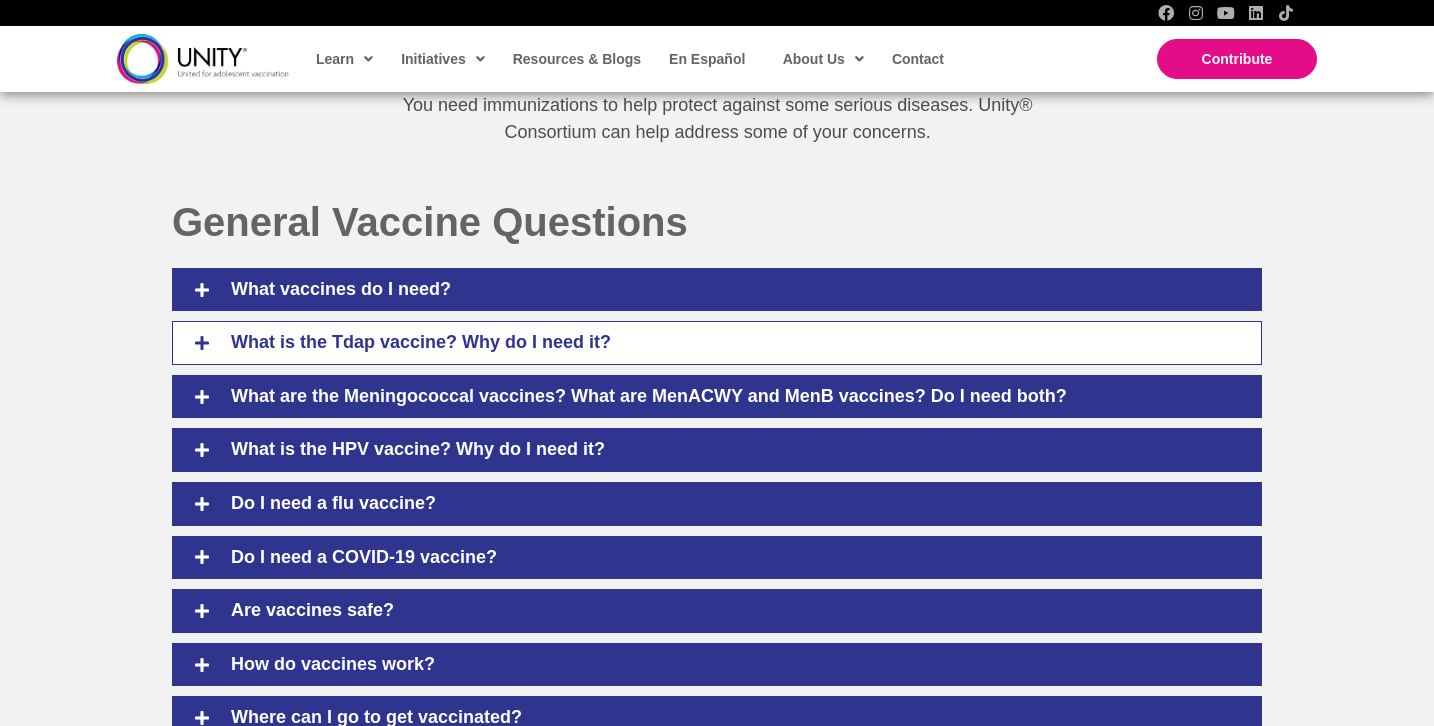 click at bounding box center (202, 343) 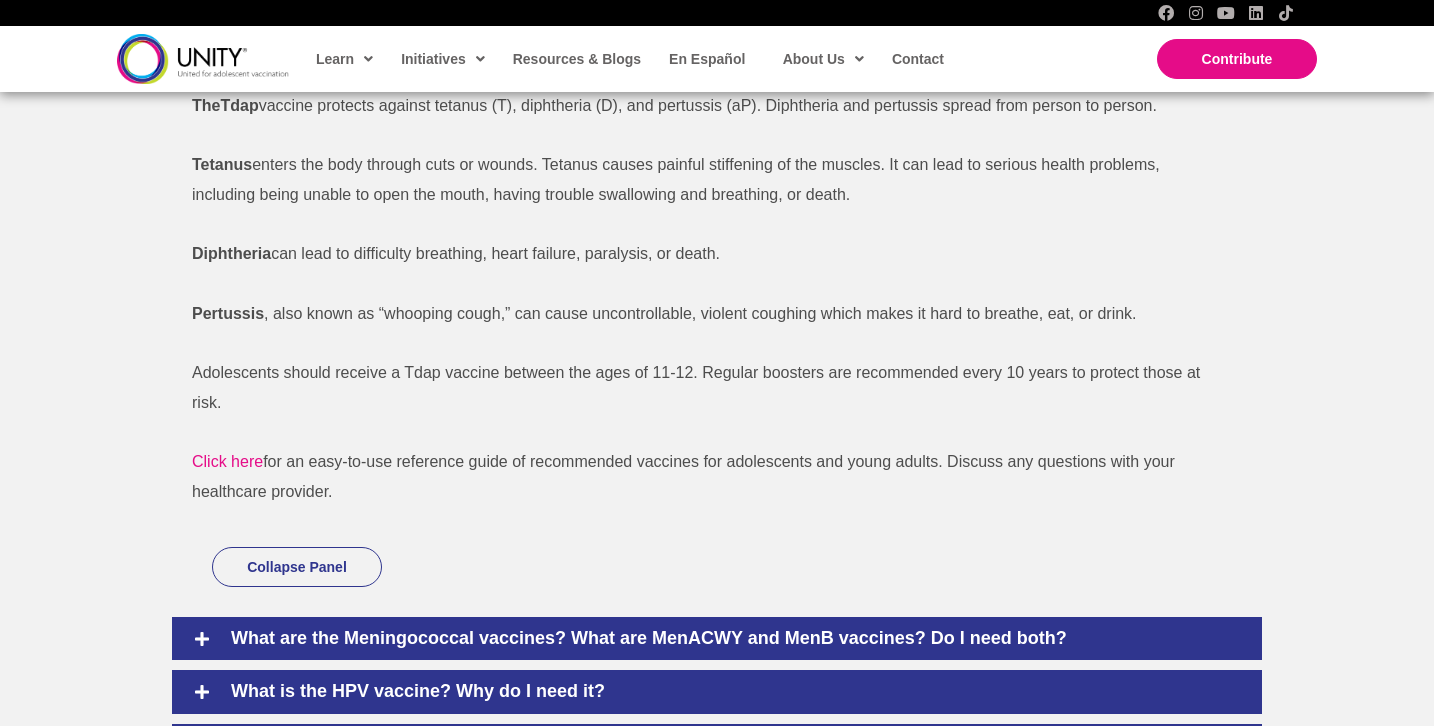 scroll, scrollTop: 1125, scrollLeft: 0, axis: vertical 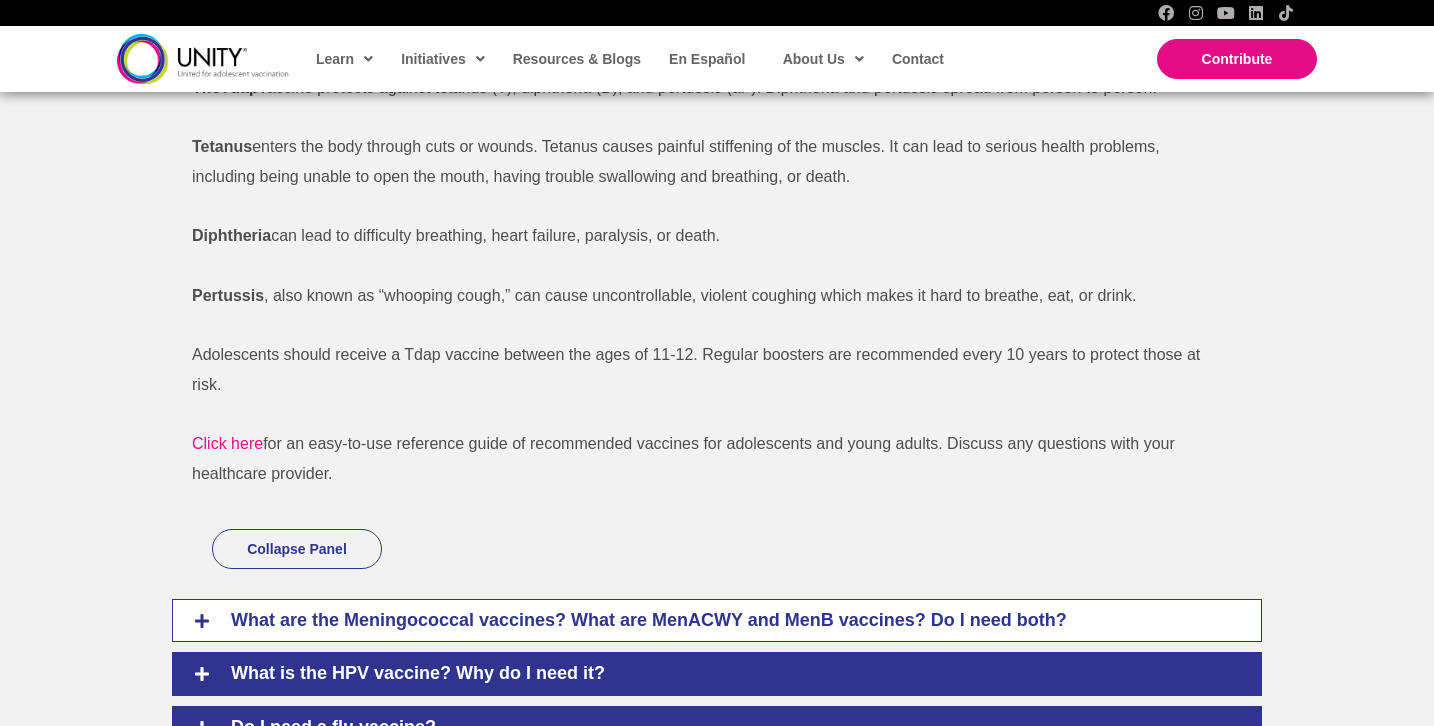 click at bounding box center (202, 621) 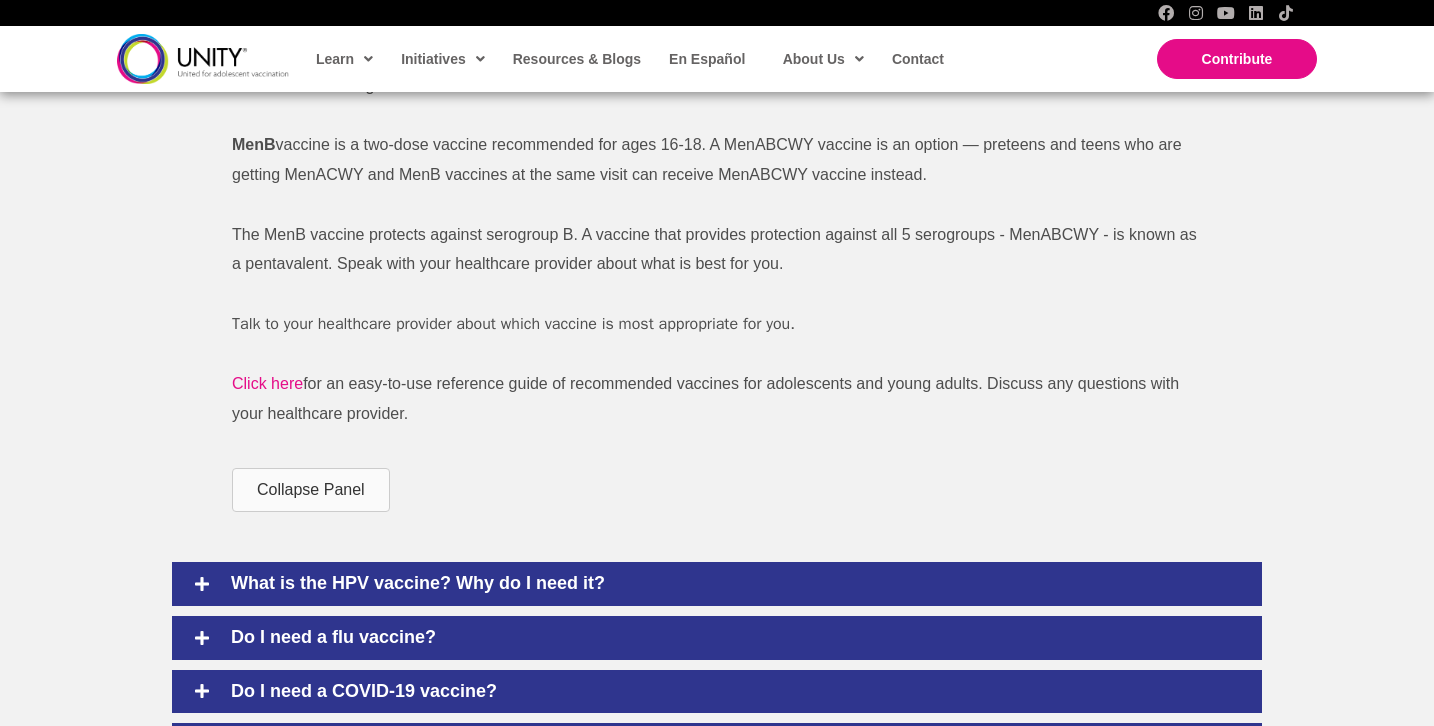 scroll, scrollTop: 1351, scrollLeft: 0, axis: vertical 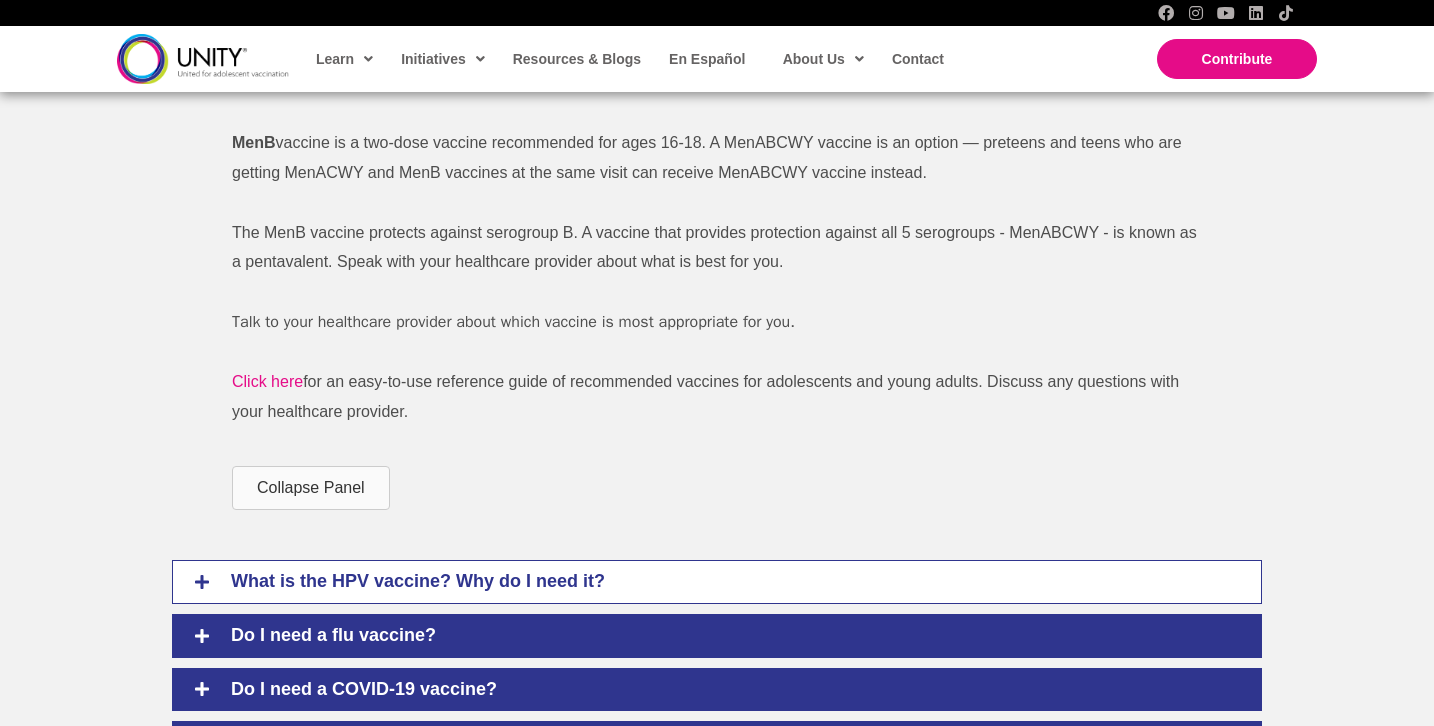 click at bounding box center [202, 582] 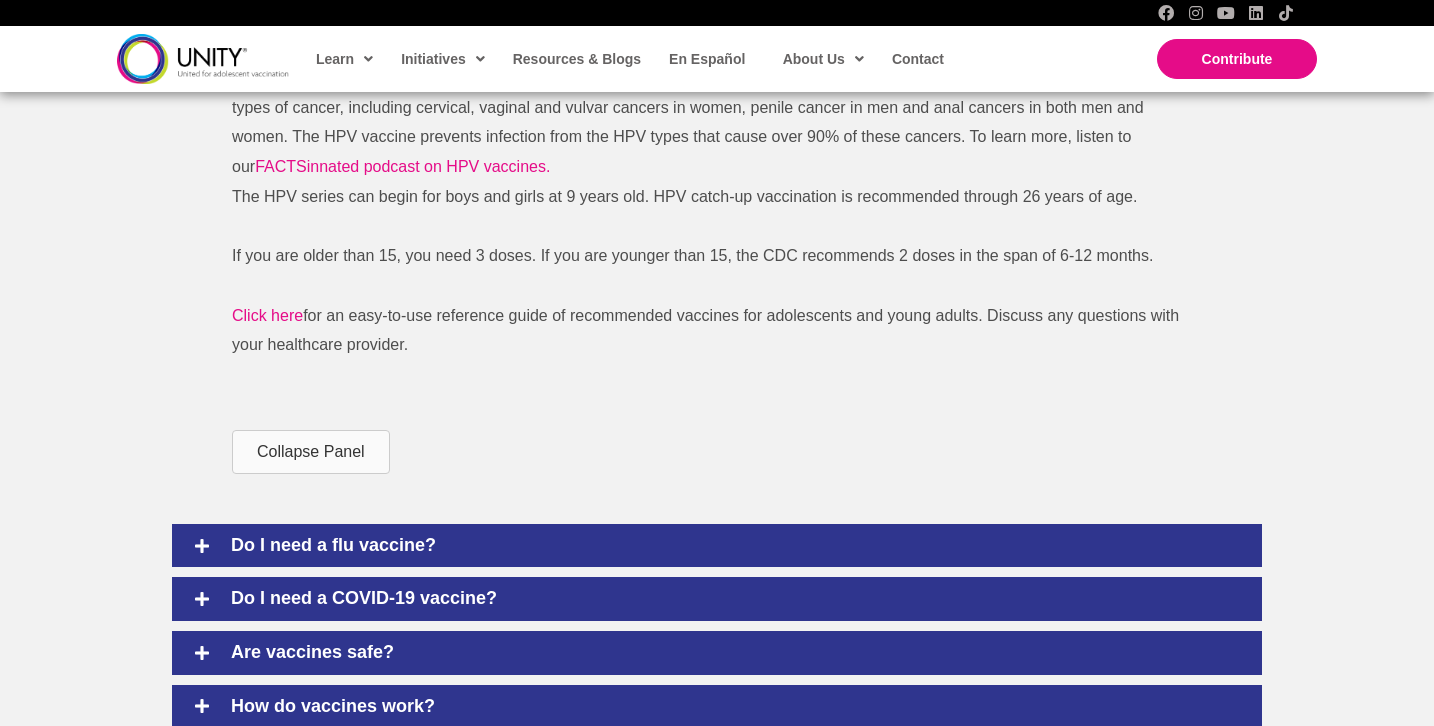 scroll, scrollTop: 1263, scrollLeft: 0, axis: vertical 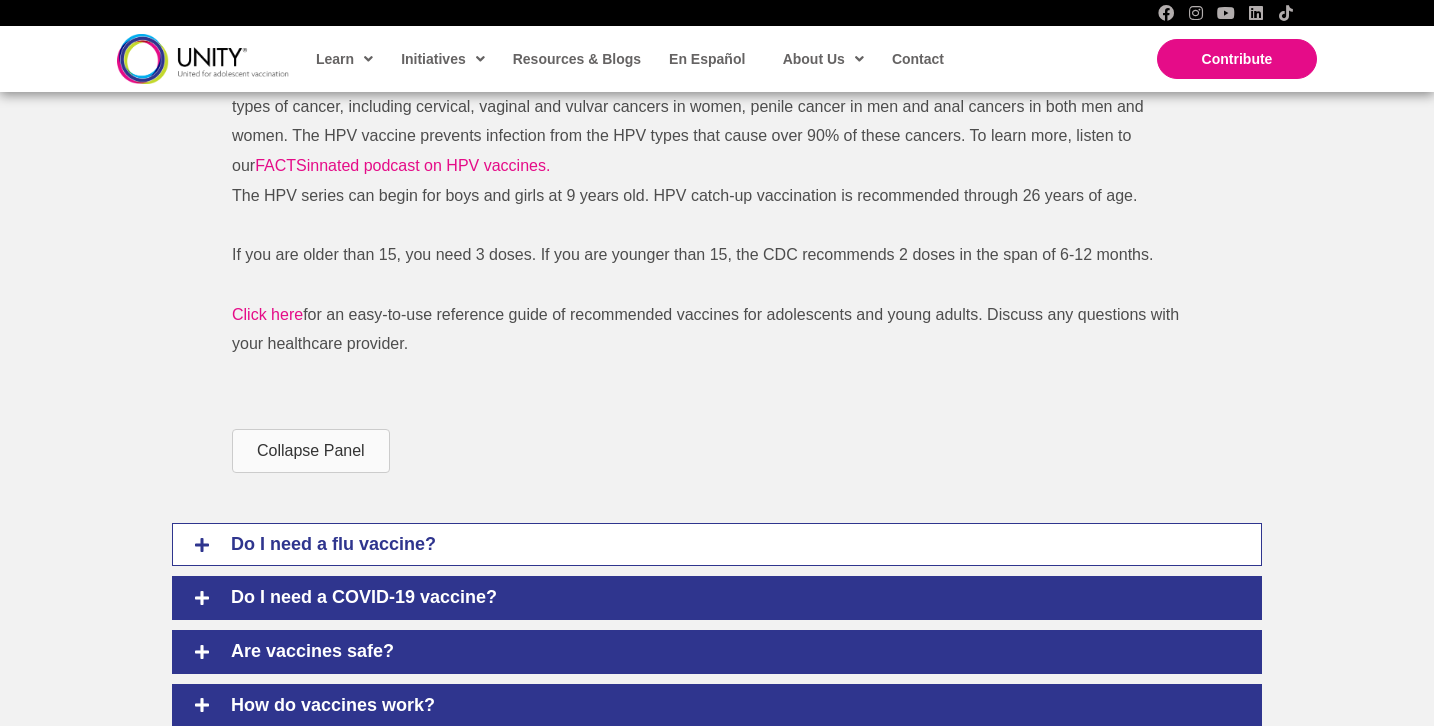 click at bounding box center (202, 545) 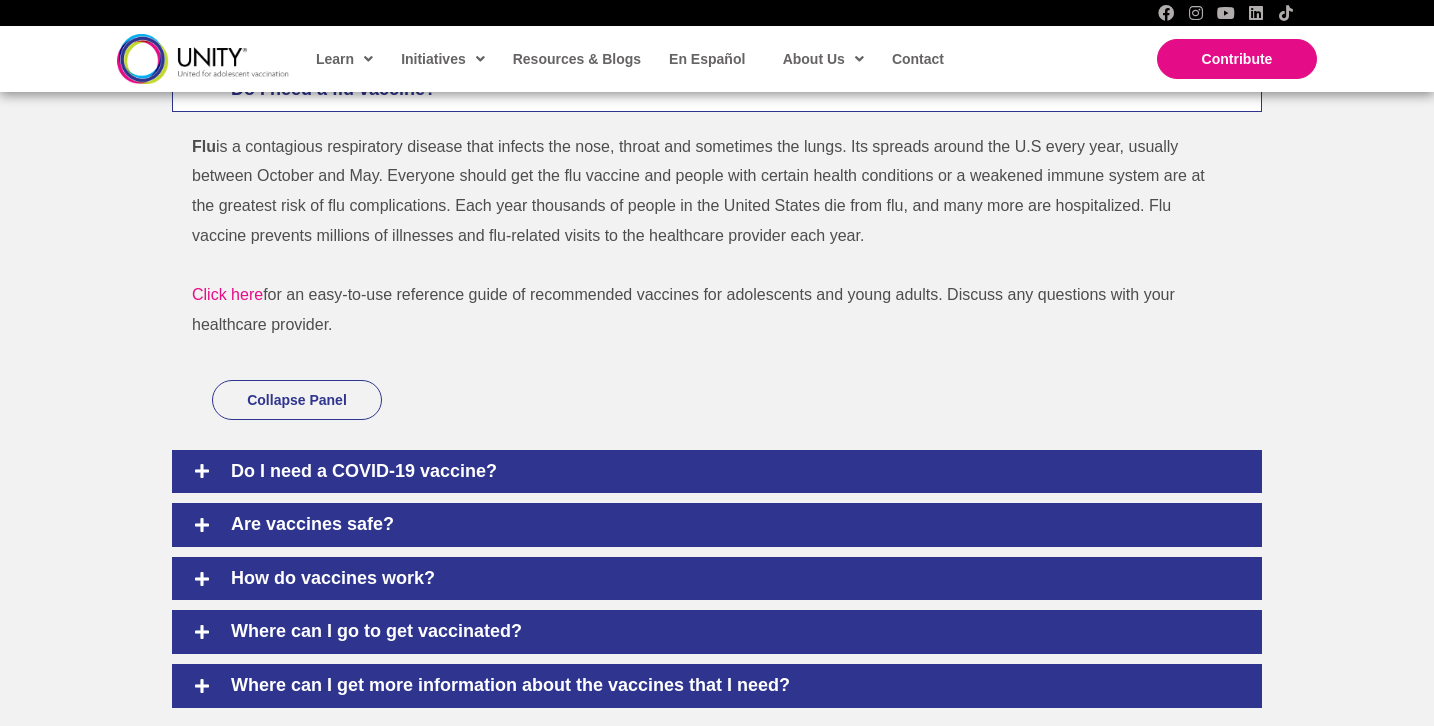 scroll, scrollTop: 1267, scrollLeft: 0, axis: vertical 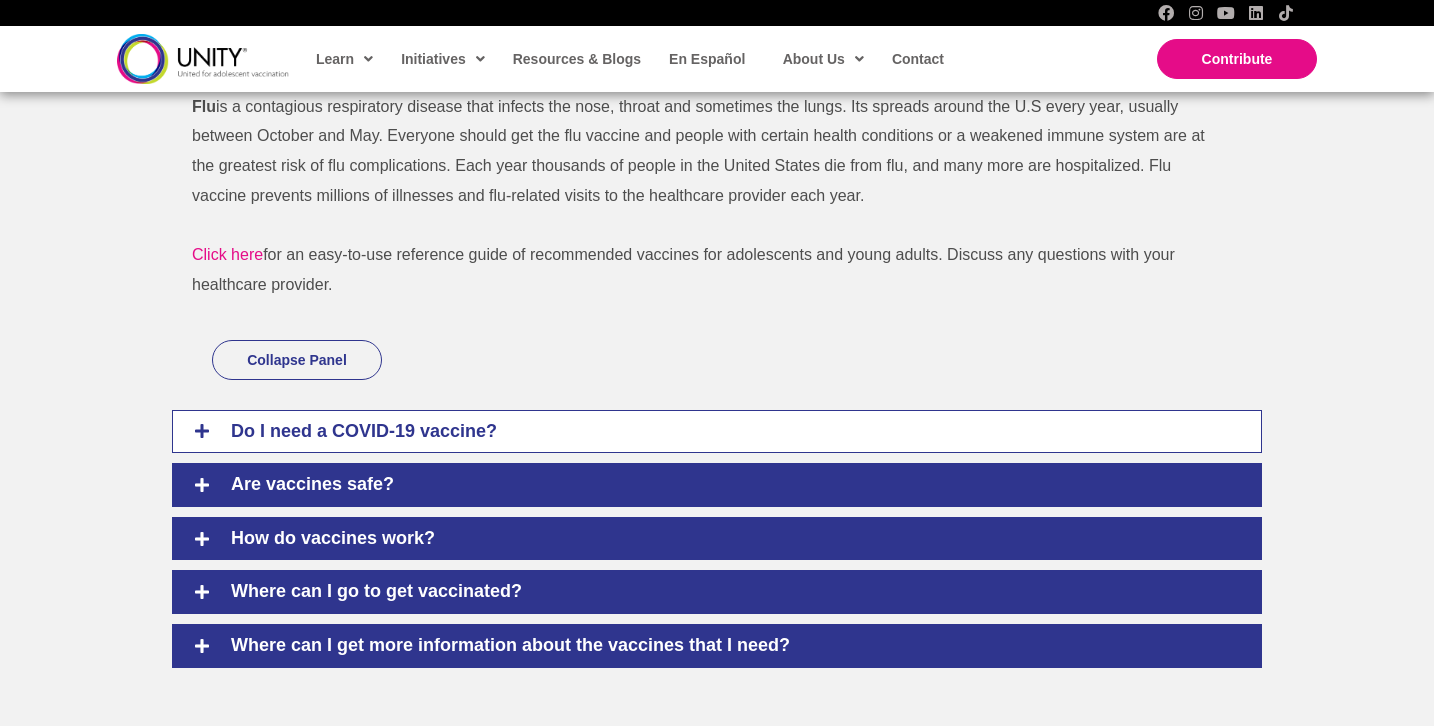 click at bounding box center (202, 431) 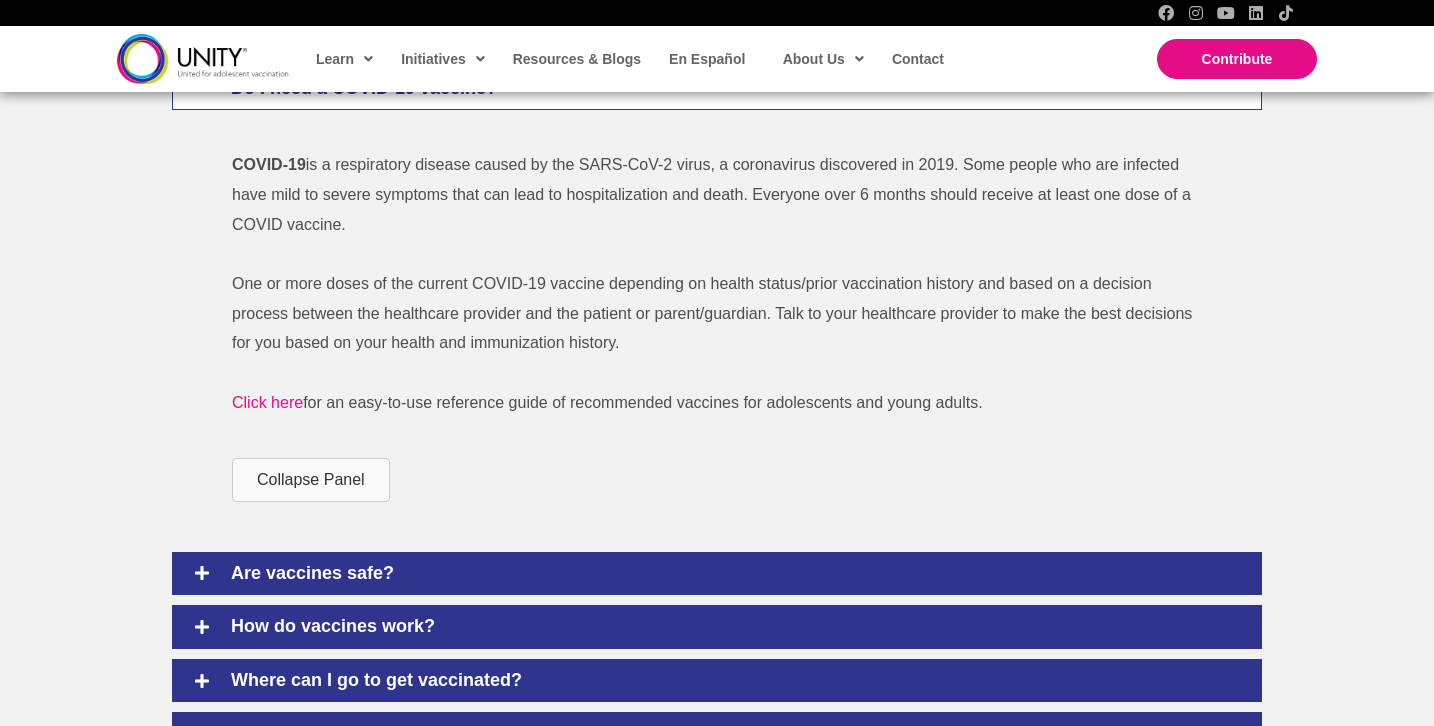 scroll, scrollTop: 1289, scrollLeft: 0, axis: vertical 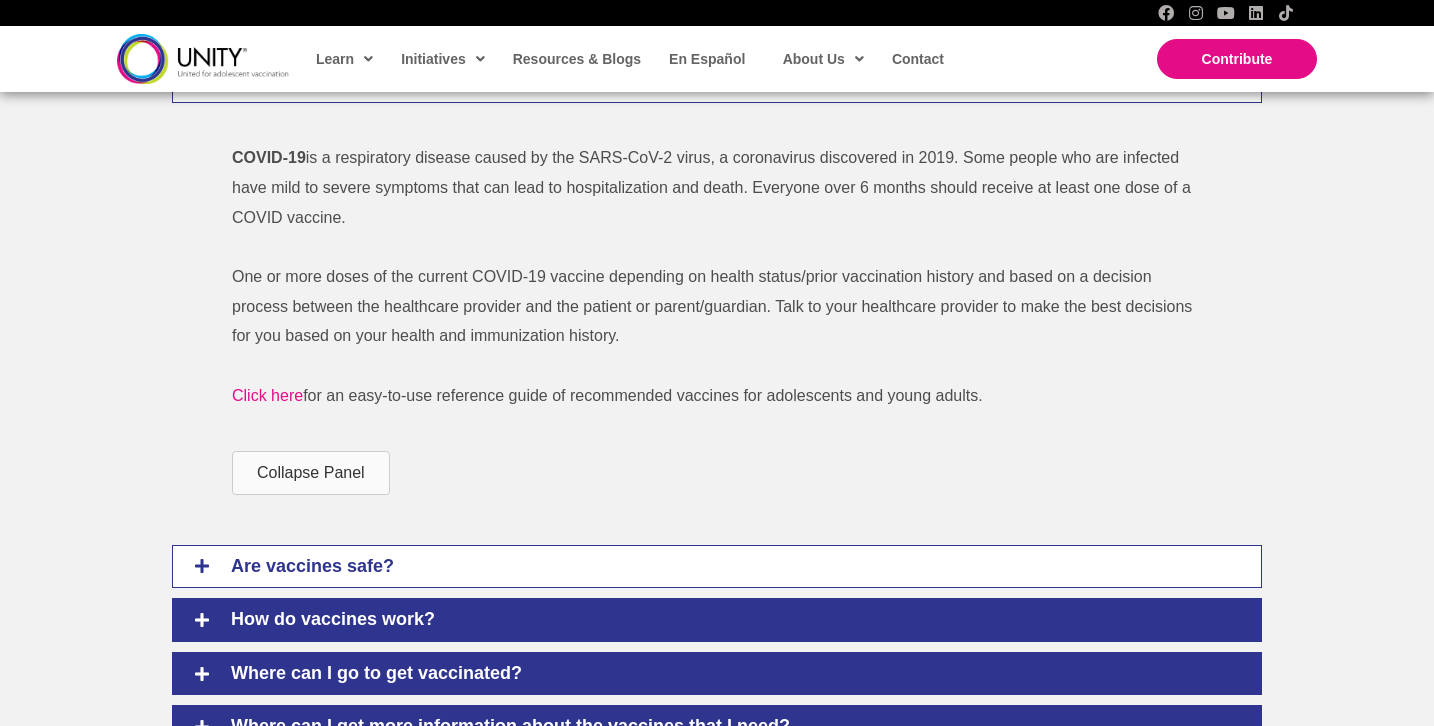 click at bounding box center [202, 566] 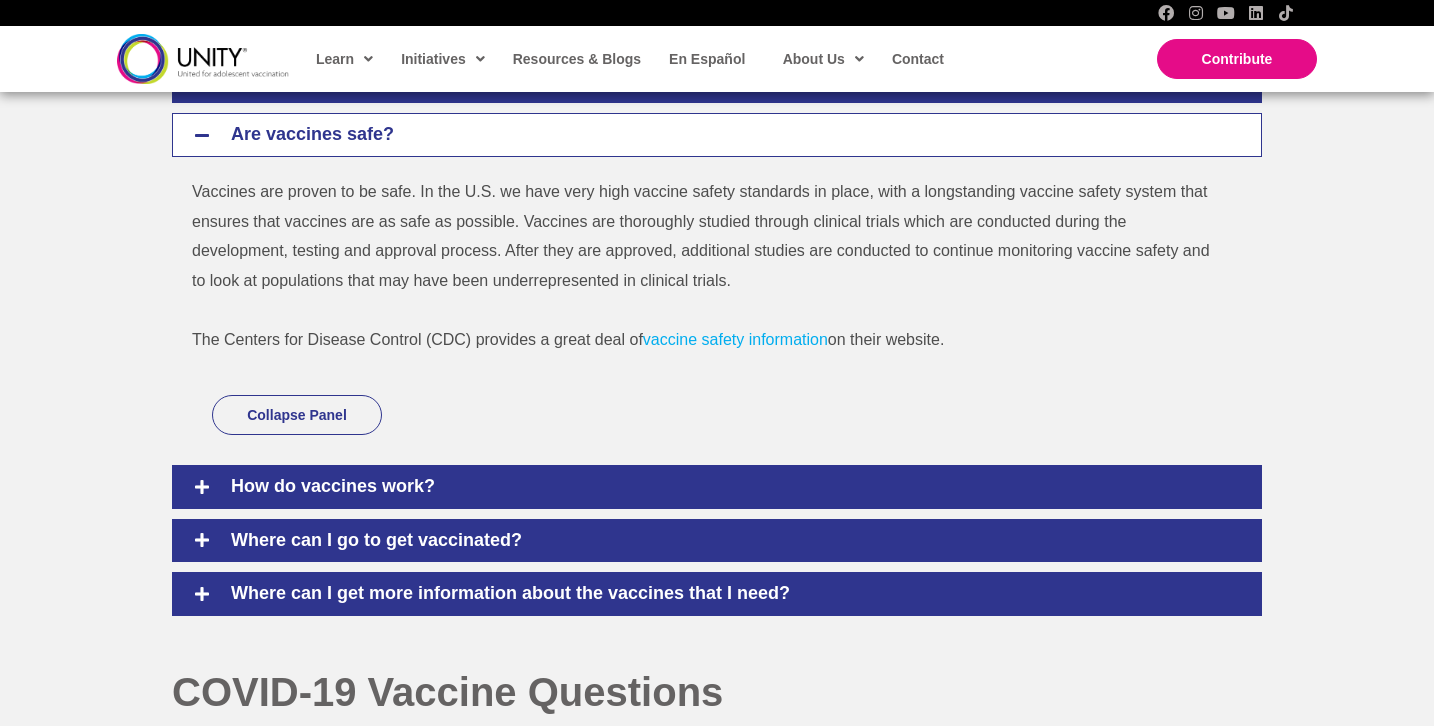 click on "vaccine safety information" at bounding box center [735, 339] 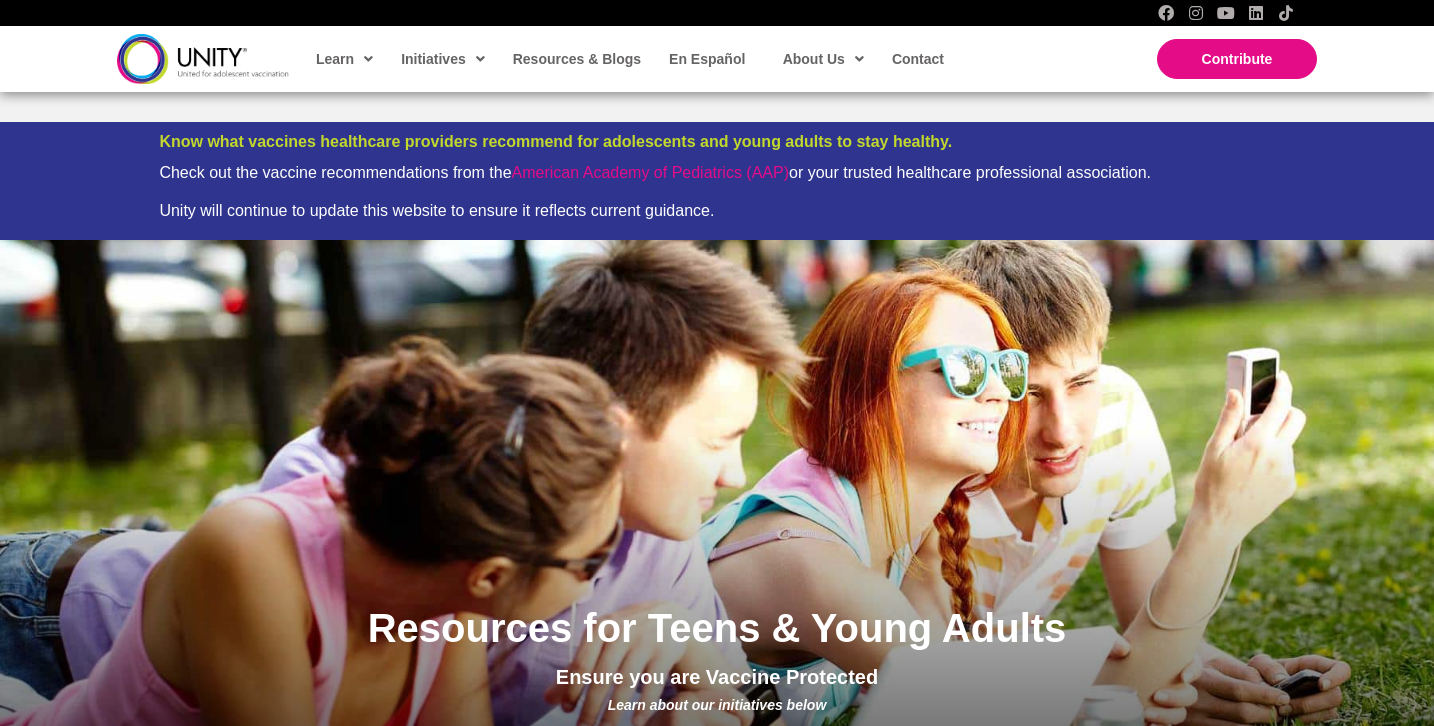 scroll, scrollTop: 1289, scrollLeft: 0, axis: vertical 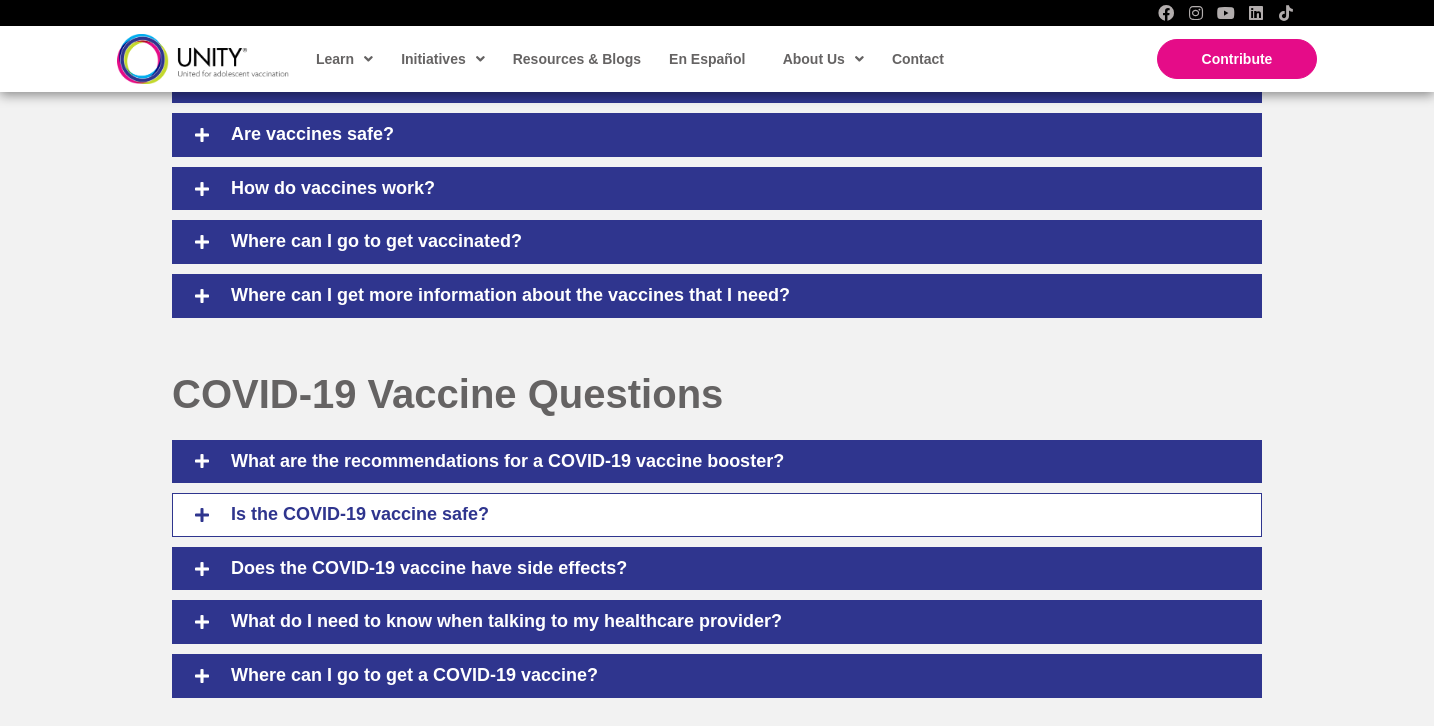 click at bounding box center [202, 515] 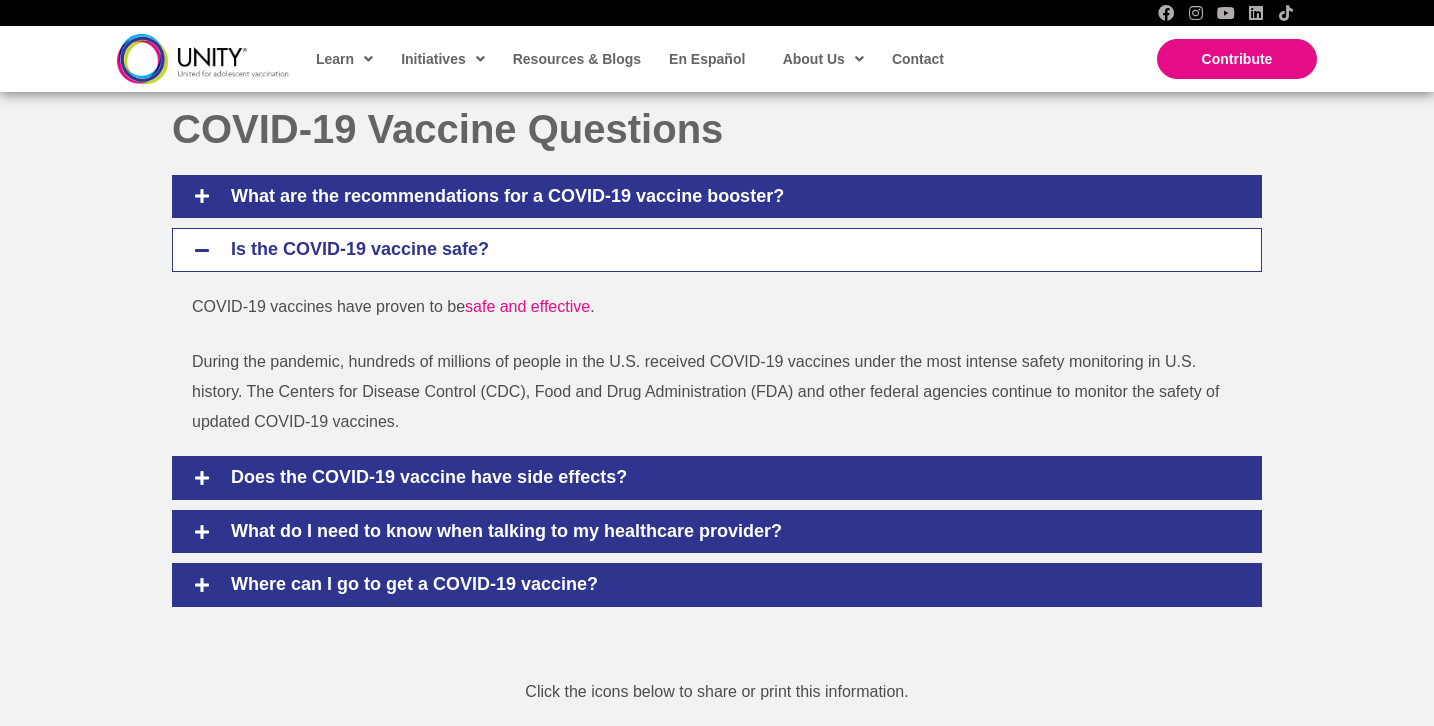scroll, scrollTop: 1569, scrollLeft: 0, axis: vertical 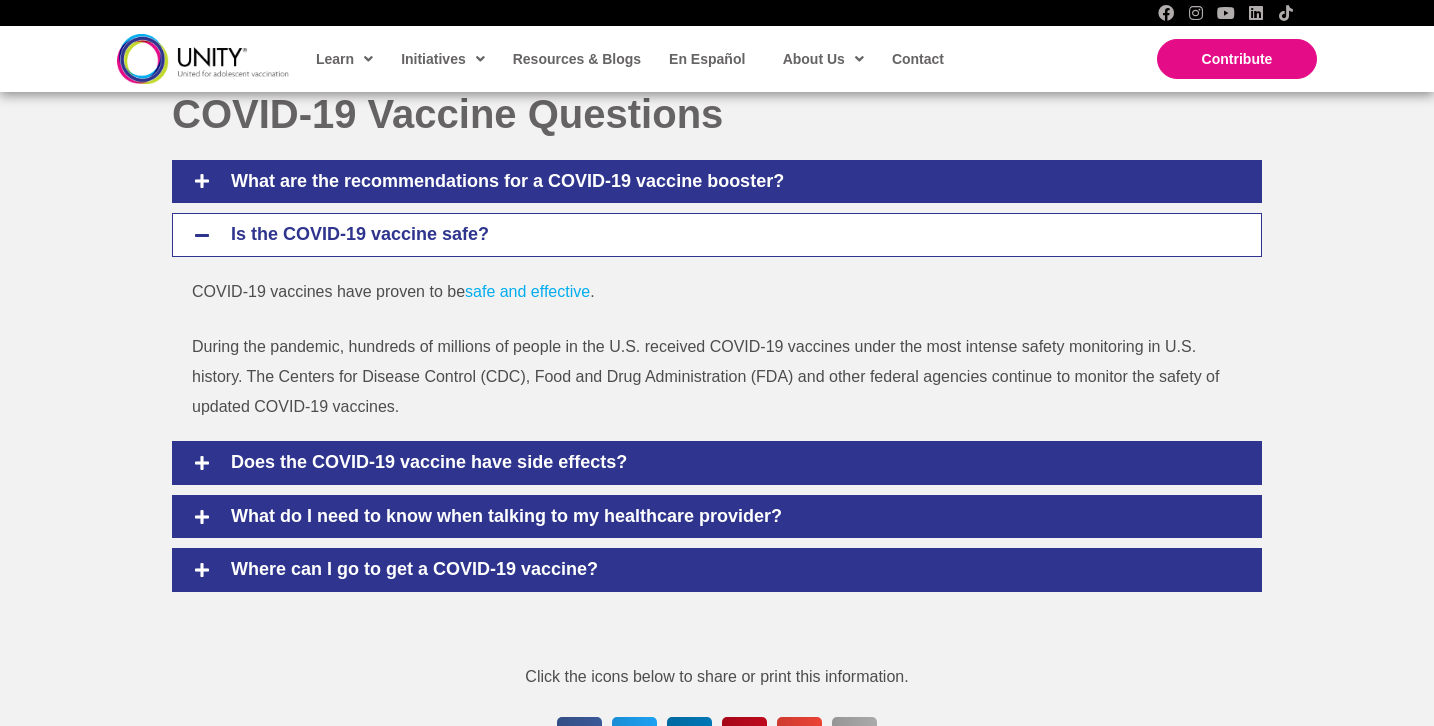 click on "safe and effective" at bounding box center (527, 291) 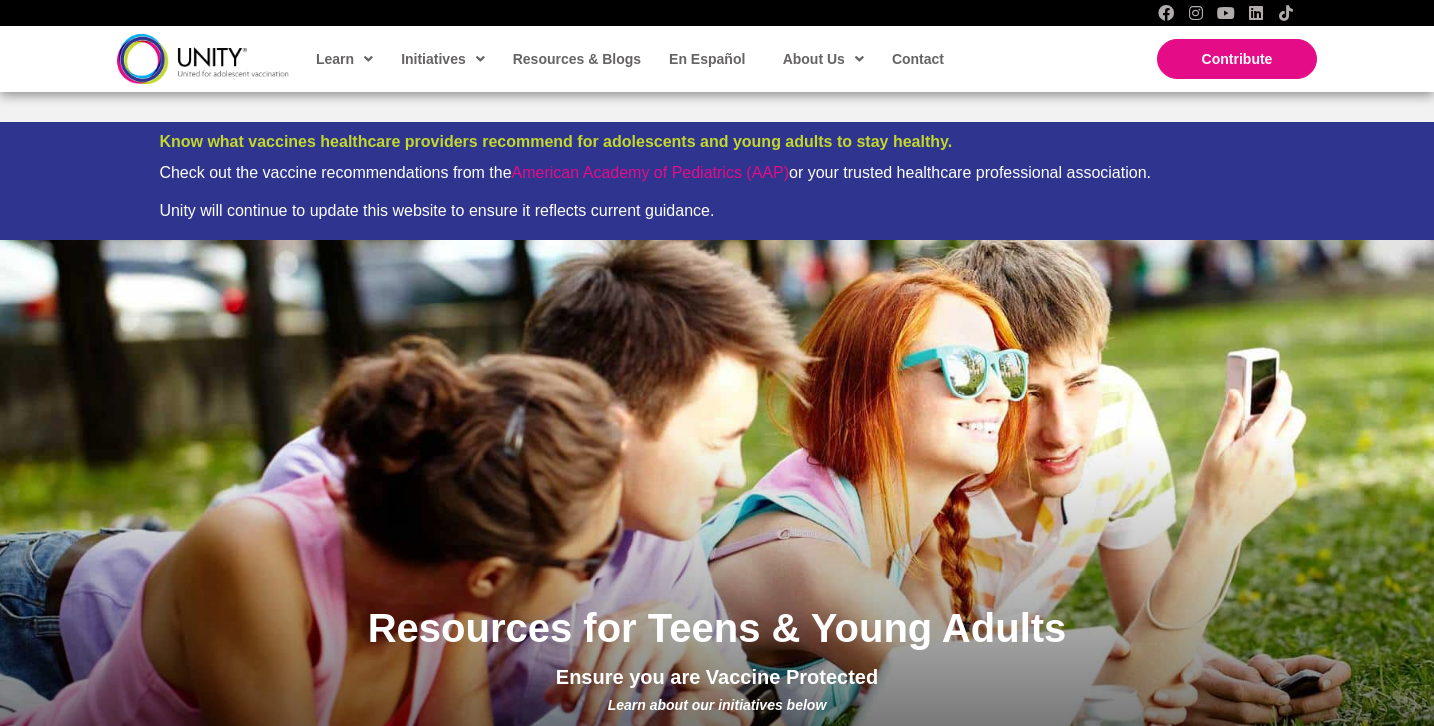 scroll, scrollTop: 1570, scrollLeft: 0, axis: vertical 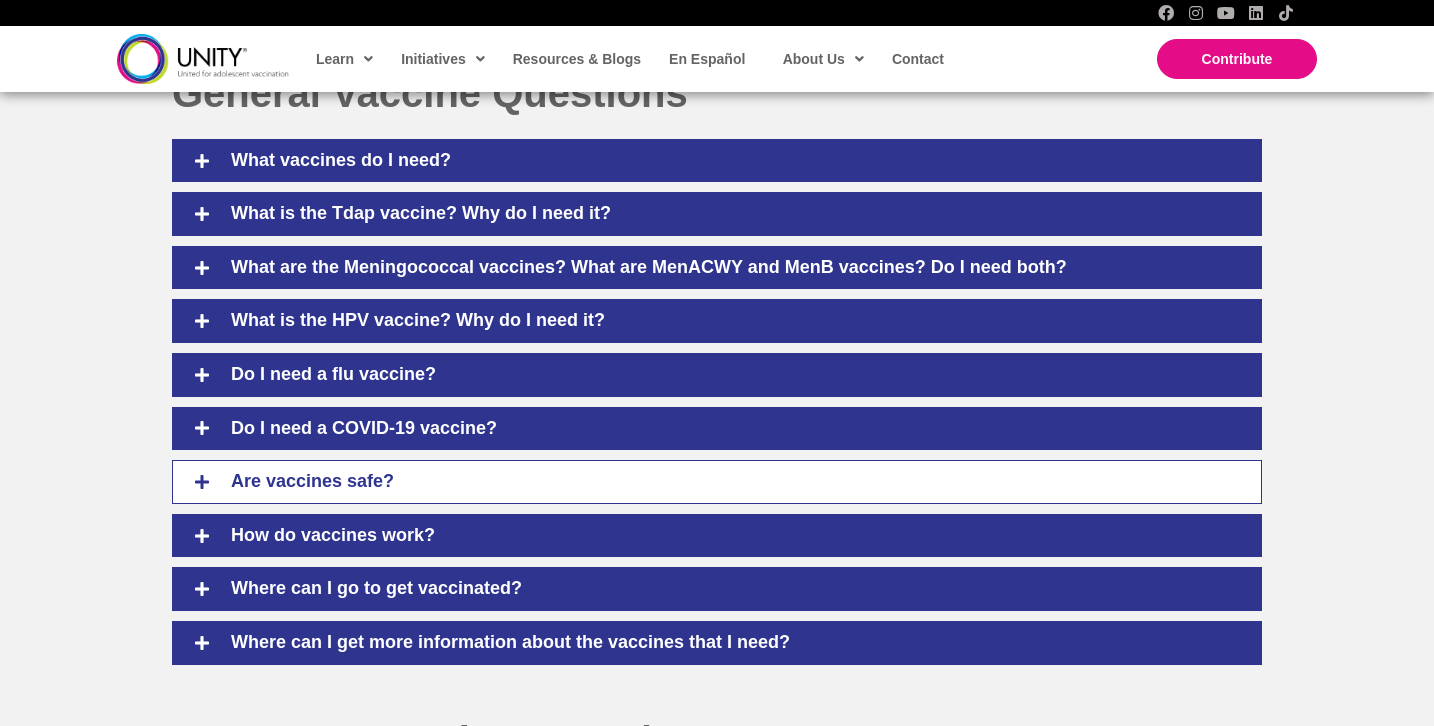 click on "Are vaccines safe?" at bounding box center [731, 482] 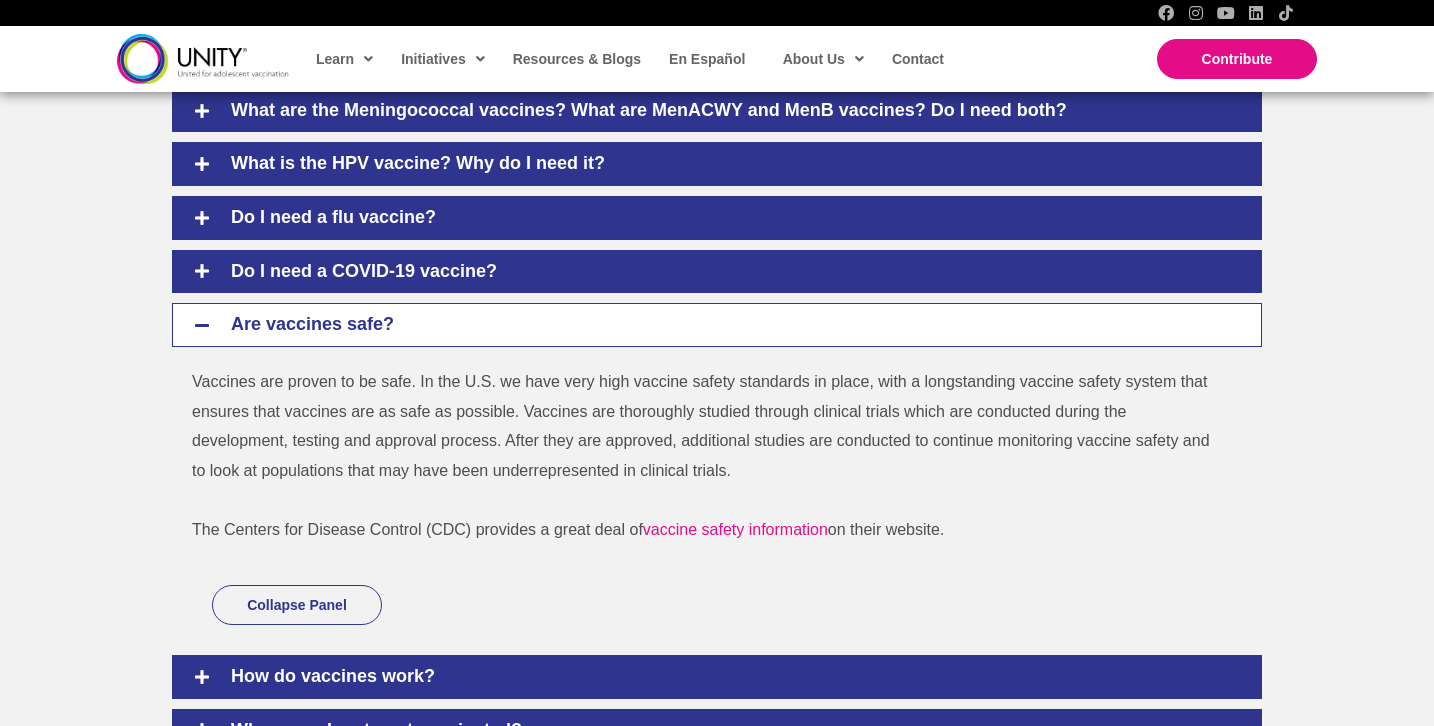 scroll, scrollTop: 1101, scrollLeft: 0, axis: vertical 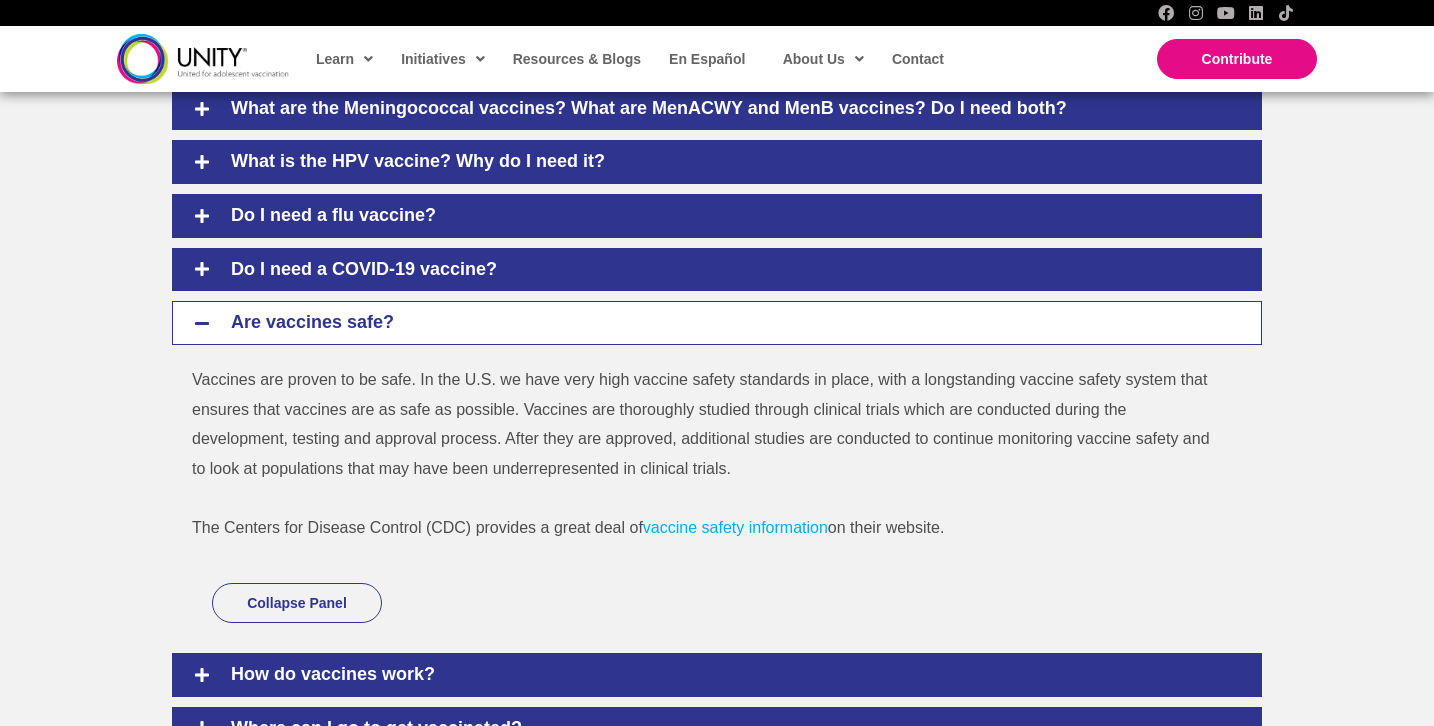 click on "vaccine safety information" at bounding box center (735, 527) 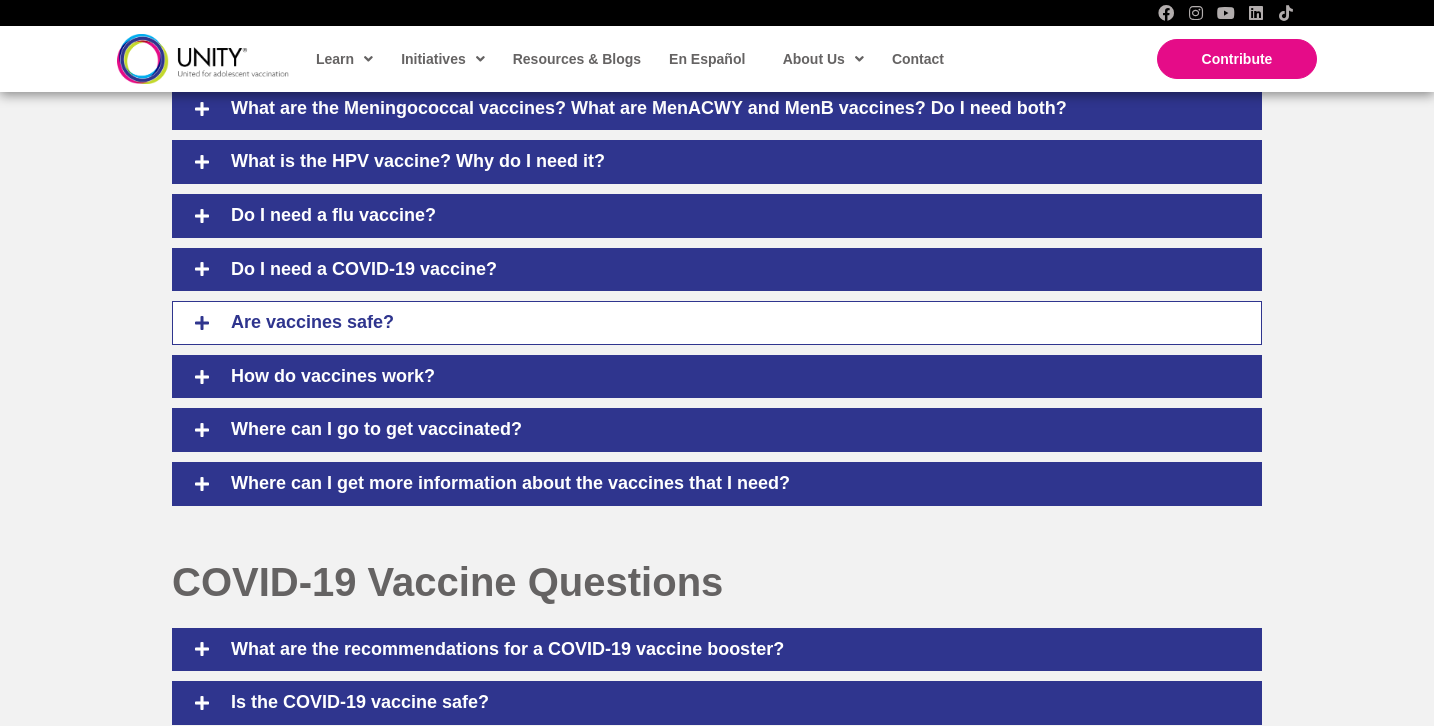 scroll, scrollTop: 1101, scrollLeft: 0, axis: vertical 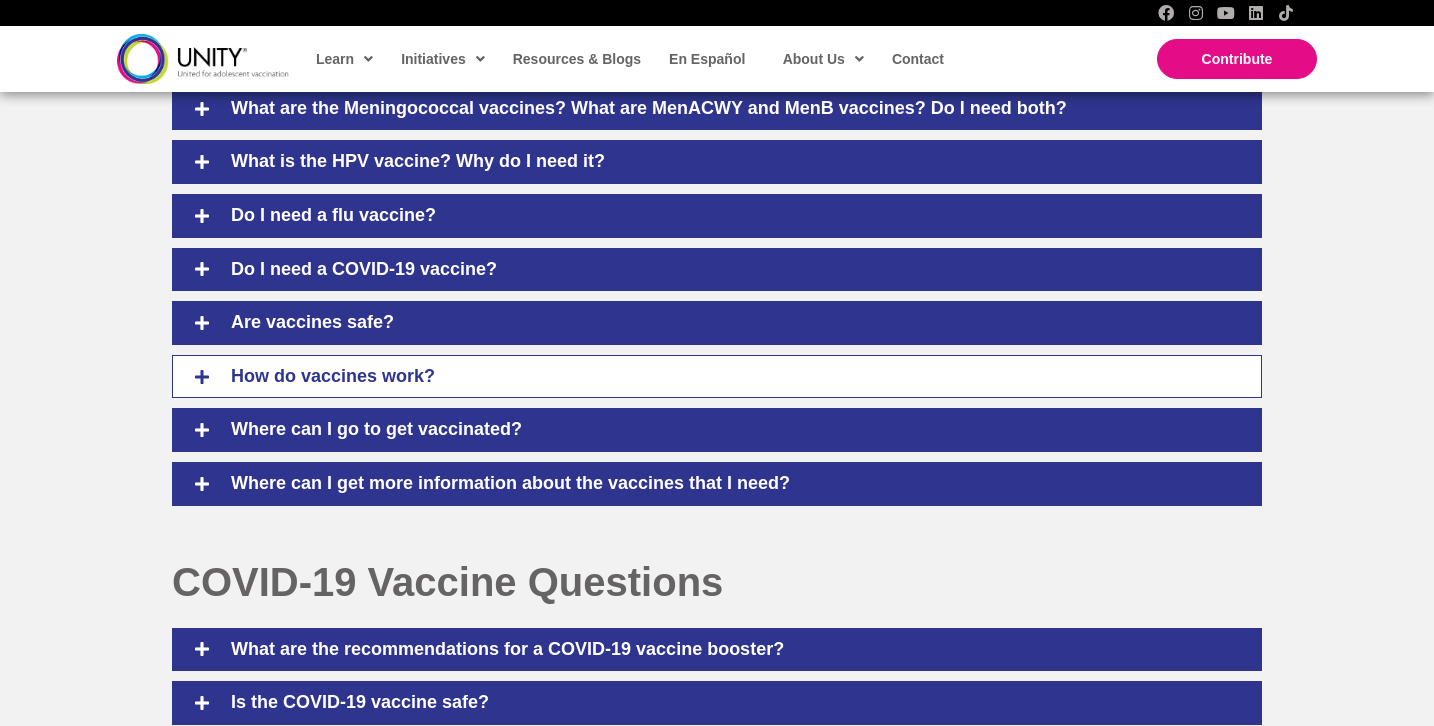 click on "How do vaccines work?" at bounding box center (731, 377) 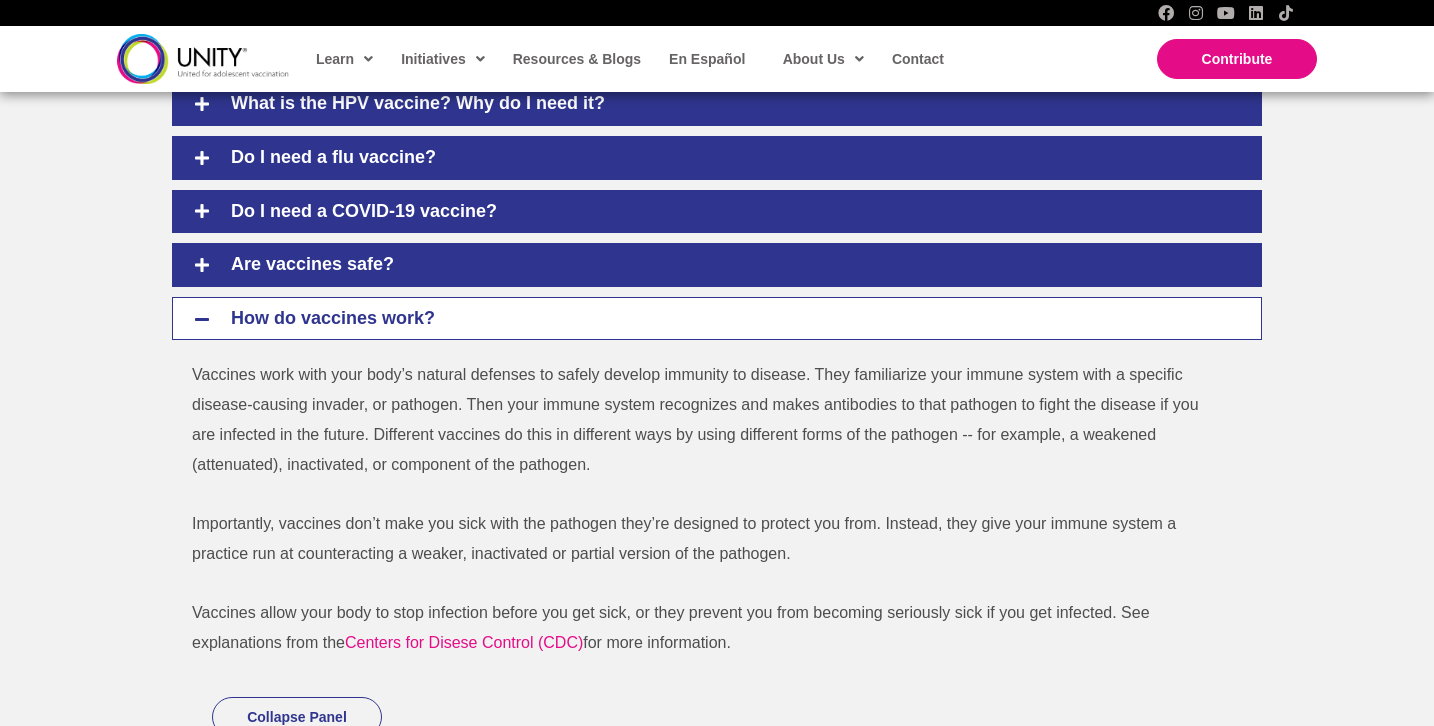 scroll, scrollTop: 1164, scrollLeft: 0, axis: vertical 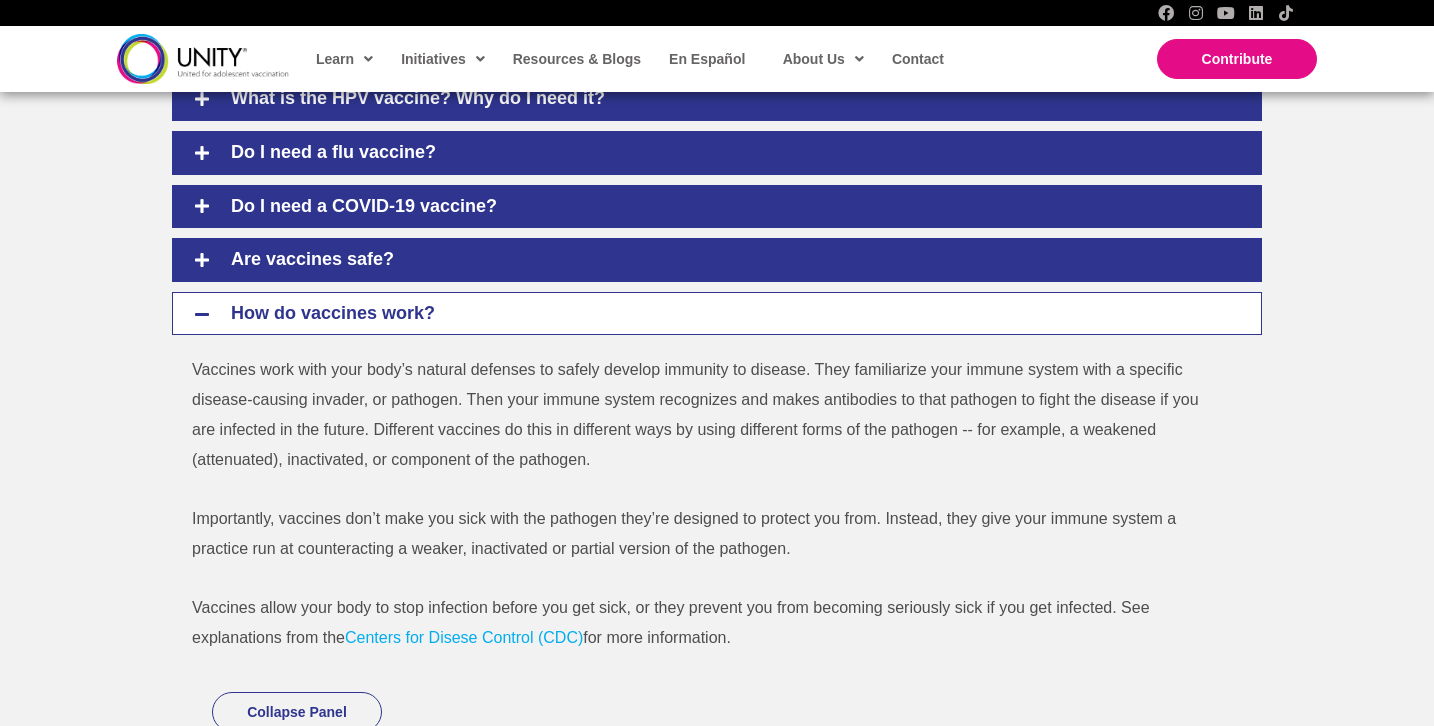 click on "Centers for Disese Control (CDC)" at bounding box center (464, 637) 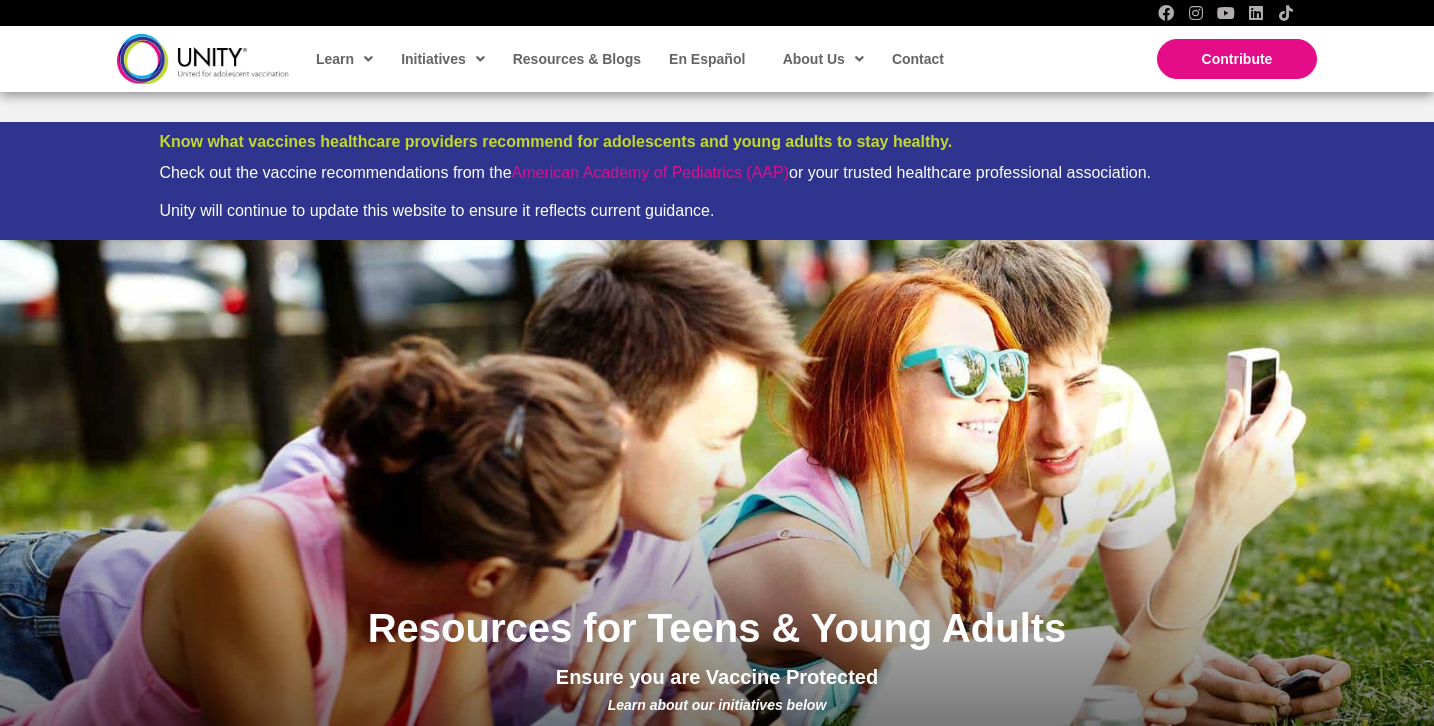 scroll, scrollTop: 1165, scrollLeft: 0, axis: vertical 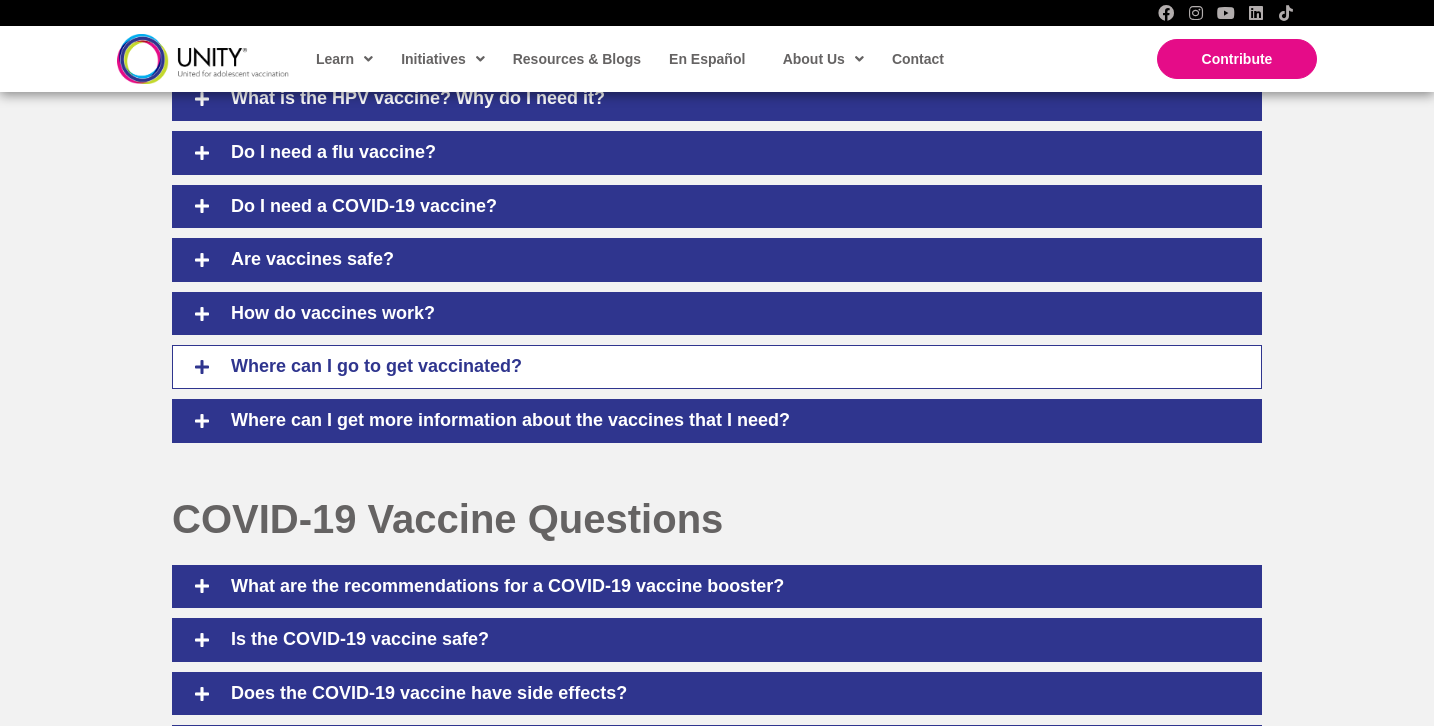 click on "Where can I go to get vaccinated?" at bounding box center [731, 367] 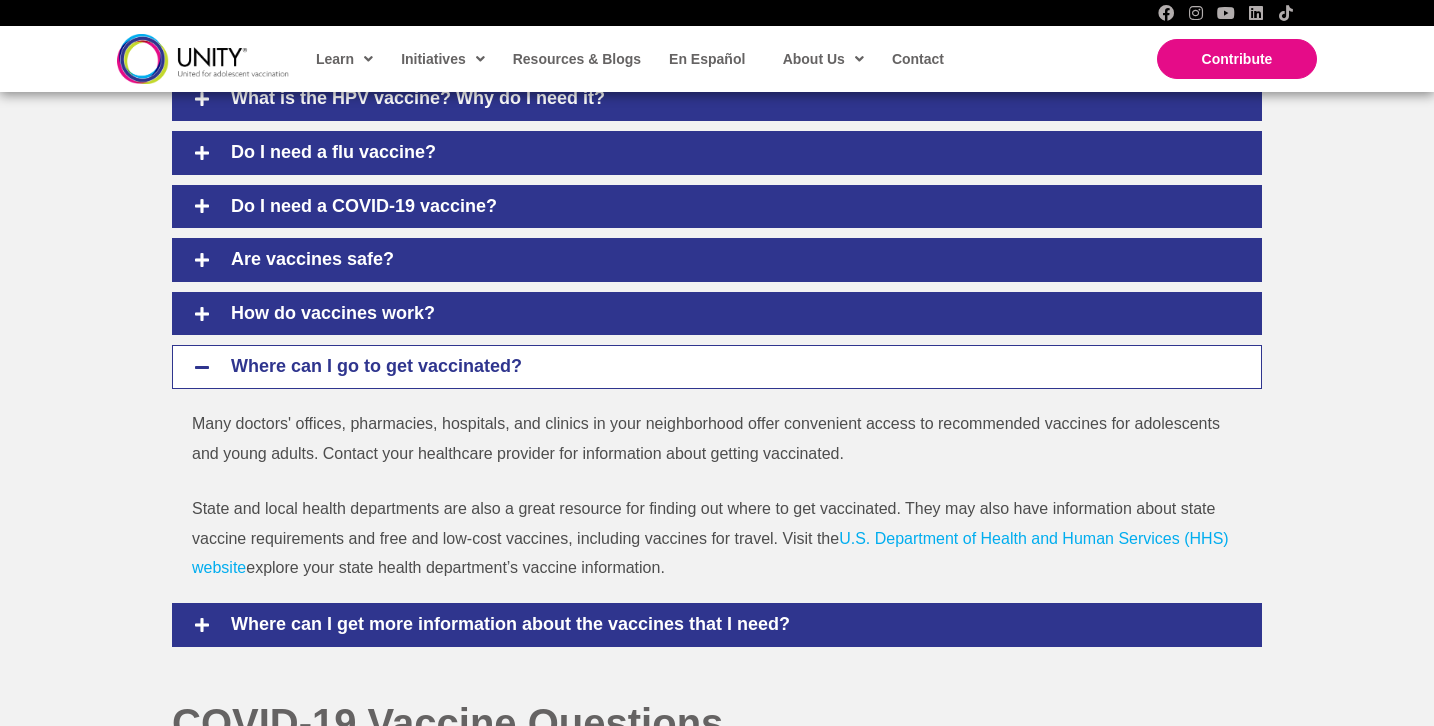 click on "U.S. Department of Health and Human Services (HHS) website" at bounding box center (710, 553) 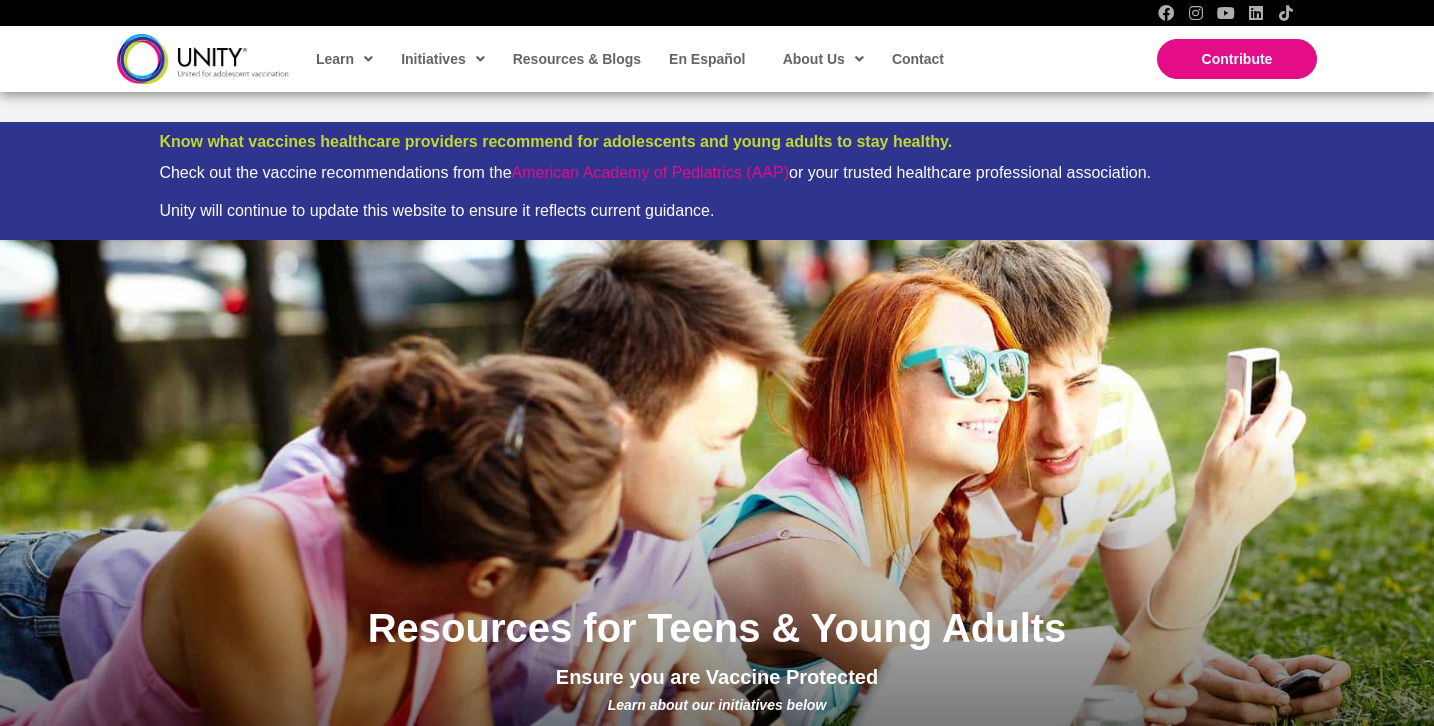 scroll, scrollTop: 1165, scrollLeft: 0, axis: vertical 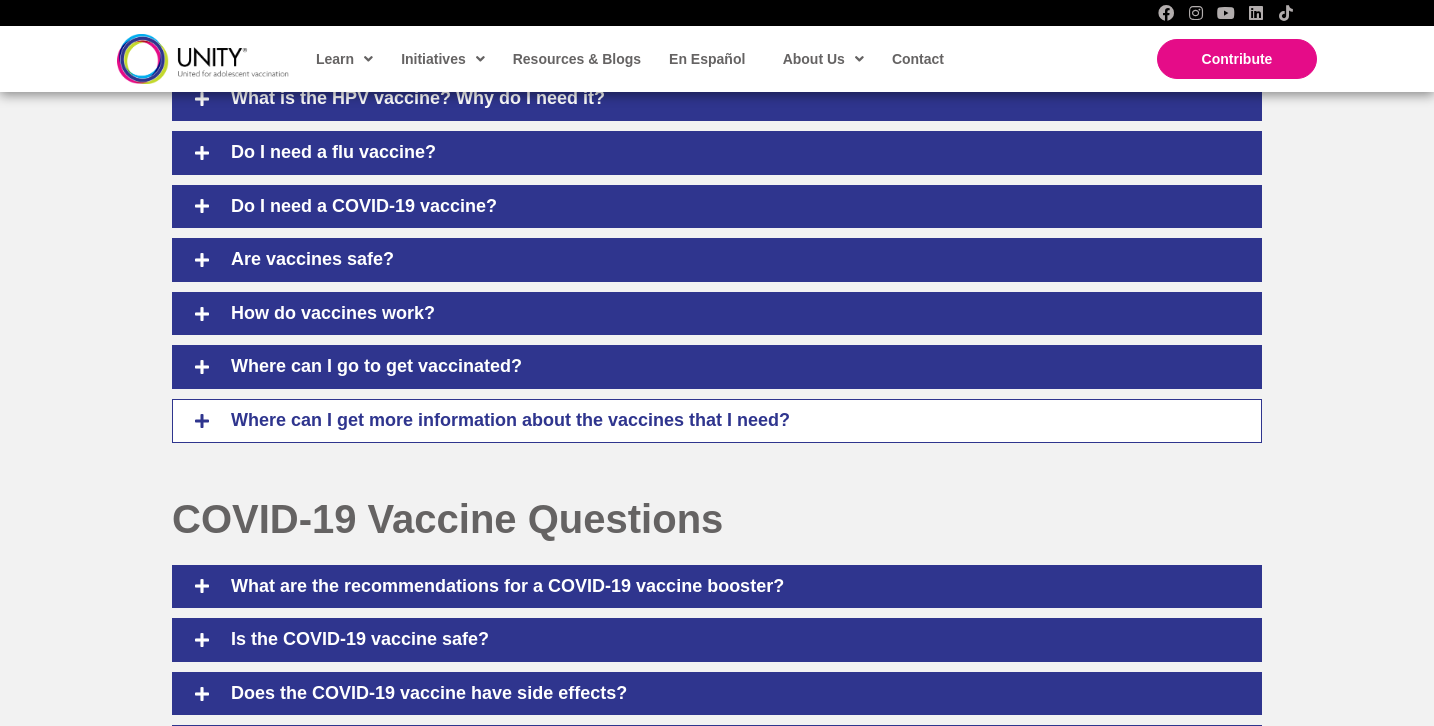 click on "Where can I get more information about the vaccines that I need?" at bounding box center (731, 421) 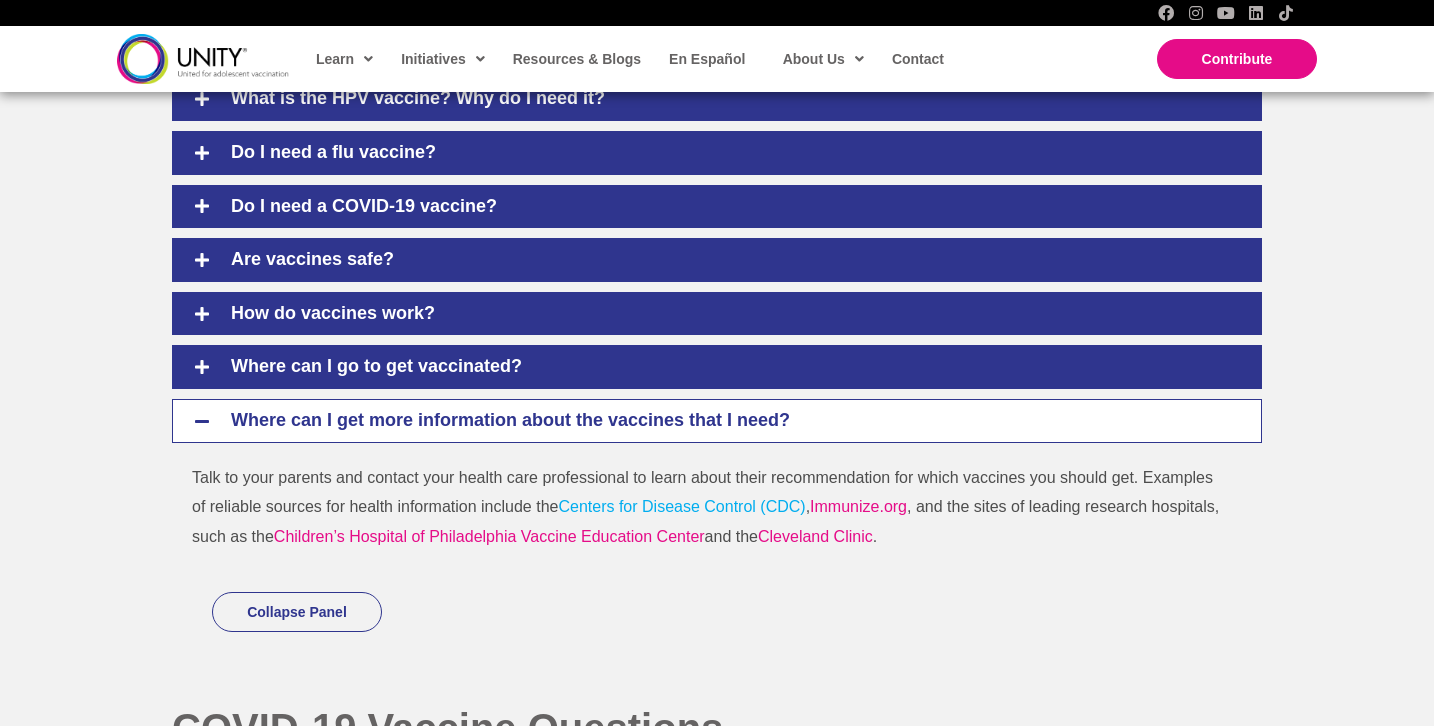 click on "Centers for Disease Control (CDC)" at bounding box center (681, 506) 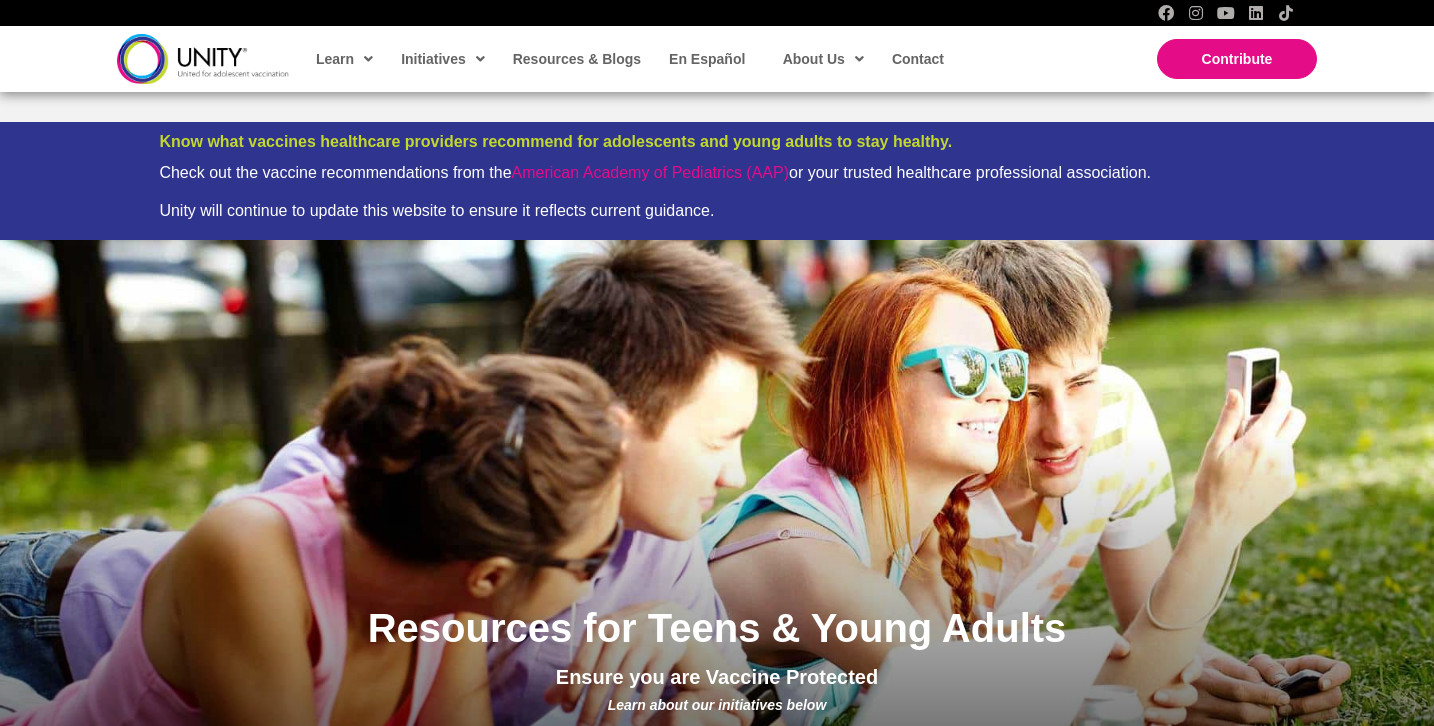 scroll, scrollTop: 1164, scrollLeft: 0, axis: vertical 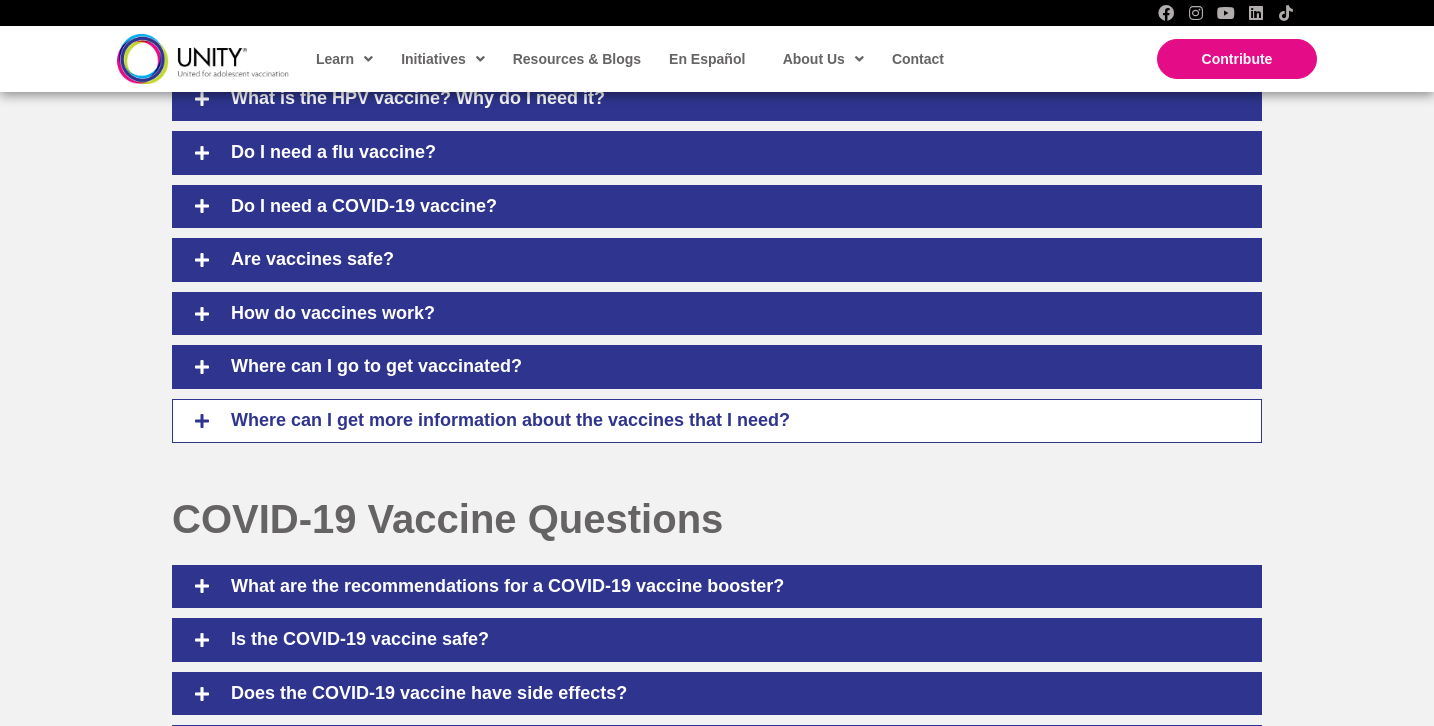 click on "Where can I get more information about the vaccines that I need?" at bounding box center (731, 421) 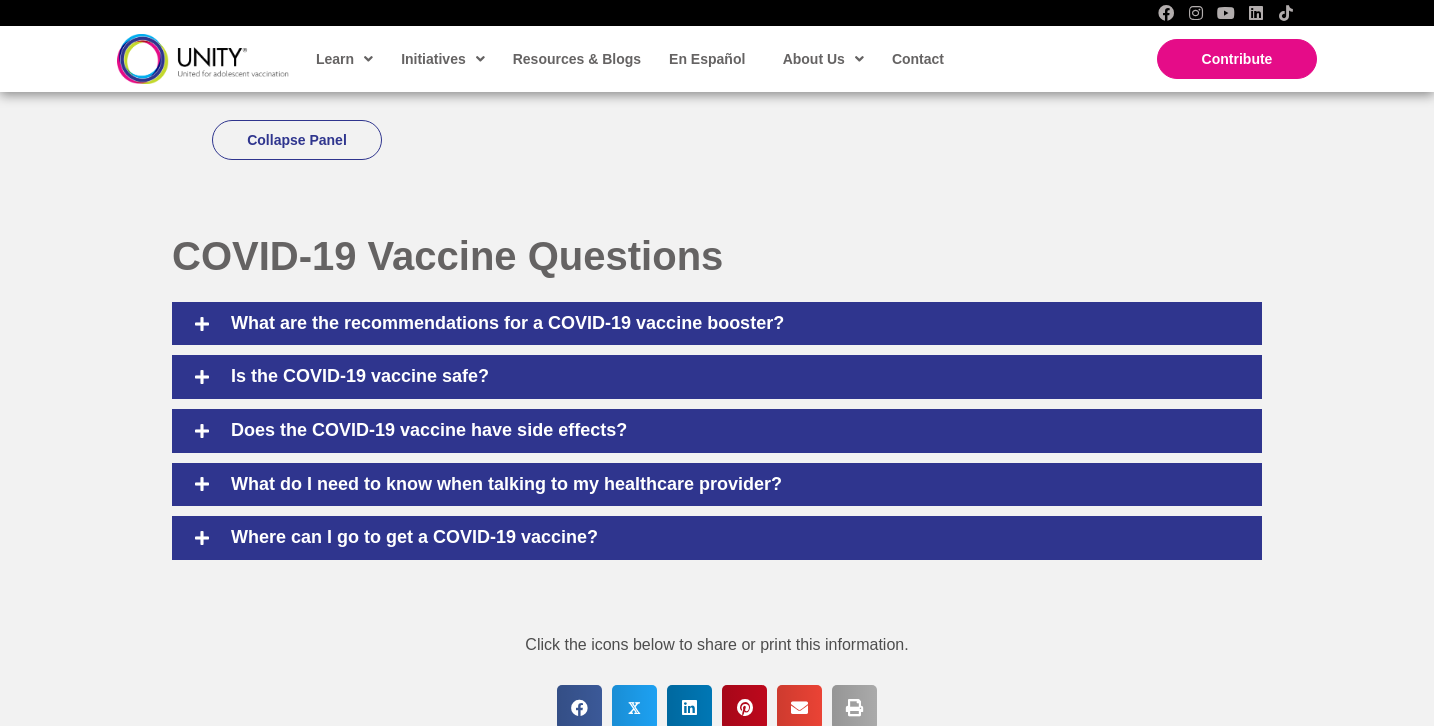 scroll, scrollTop: 1623, scrollLeft: 0, axis: vertical 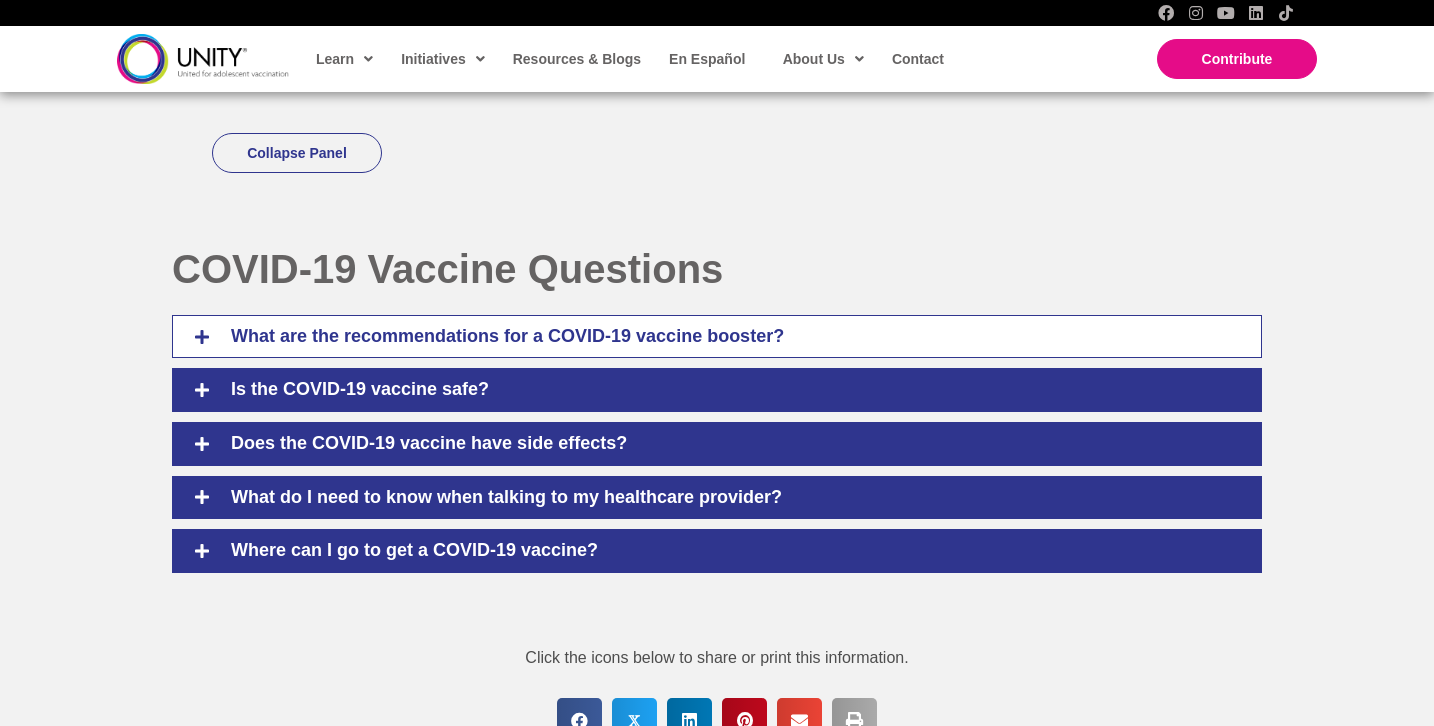 click on "What are the recommendations for a COVID-19 vaccine booster?" at bounding box center [717, 337] 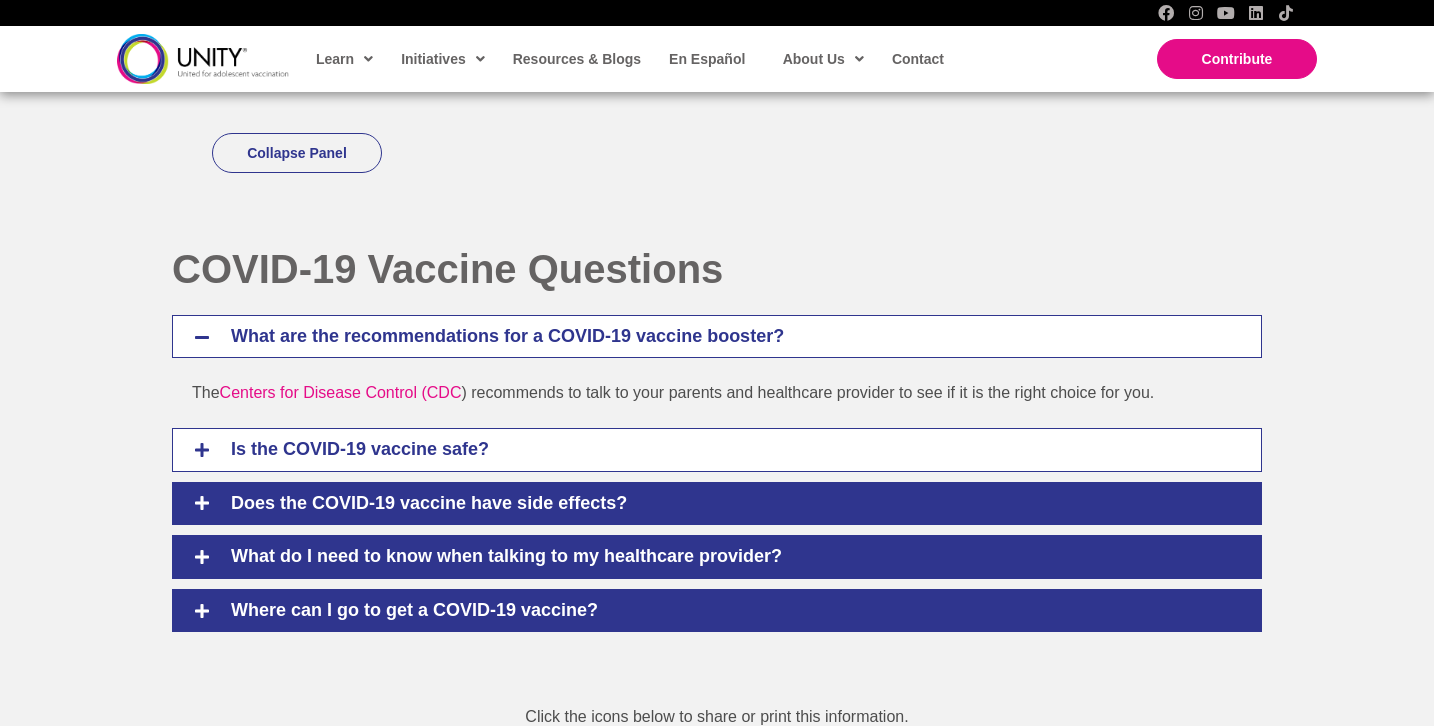 click on "Is the COVID-19 vaccine safe?" at bounding box center [731, 450] 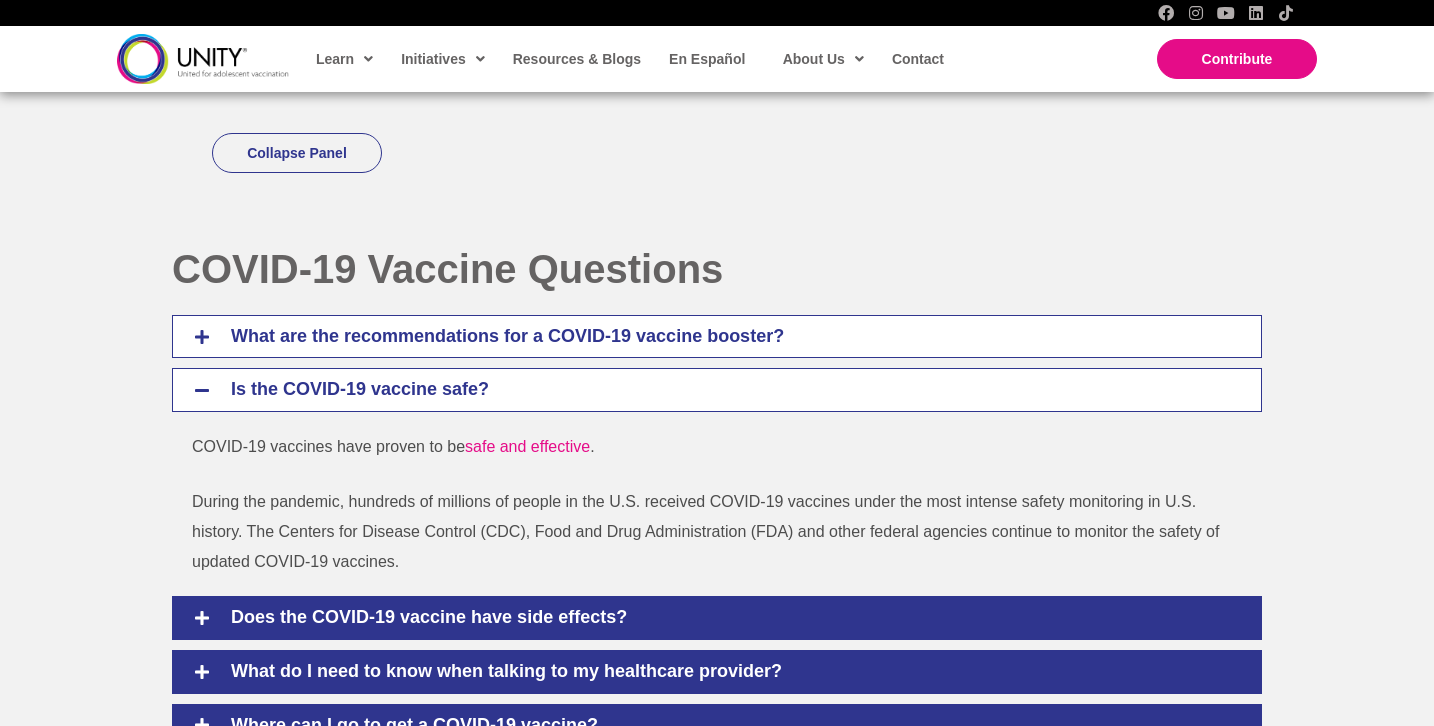 click on "What are the recommendations for a COVID-19 vaccine booster?" at bounding box center (731, 337) 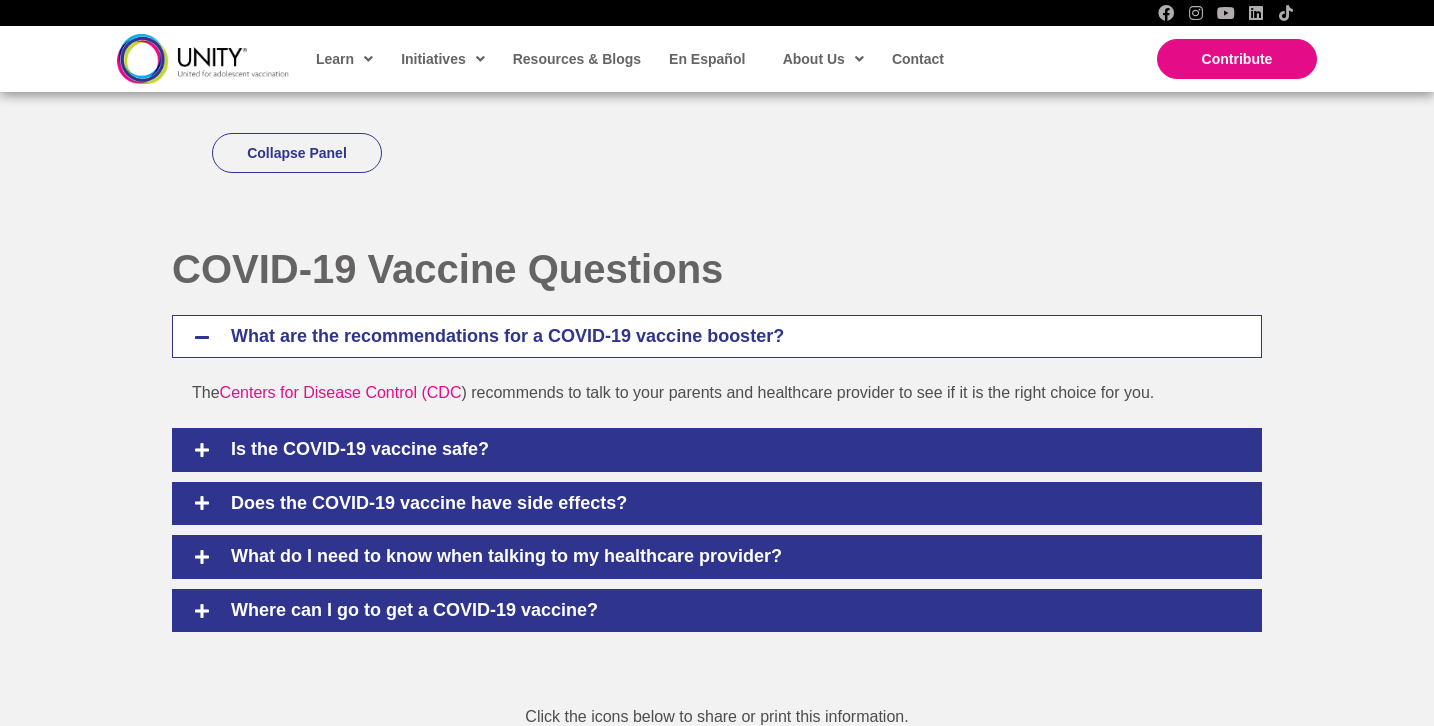 click on "General Vaccine Questions
What vaccines do I need?
What vaccines do I need?
Adolescents are at risk for many of these serious diseases. While infants and young children get many vaccines, there are important vaccines that the Centers for Disease Control (CDC) recommends for  adolescents and young adults : Tdap:  Tetanus, Diphtheria and Pertussis (whooping cough): Receive a Tdap vaccine between the ages of 11-12. Regular boosters are recommended every 10 years to protect those at risk. Meningococcal ACWY : This is a two-dose vaccine, with the first dose recommended for ages 11-12 and the second recommended at age 16. Meningococcal B:  This  vaccine is also a two-dose vaccine recommended for ages 16-18 HPV (Human papillomavirus): Flu COVID-19 Click here   here .
Collapse Panel" at bounding box center (717, 14) 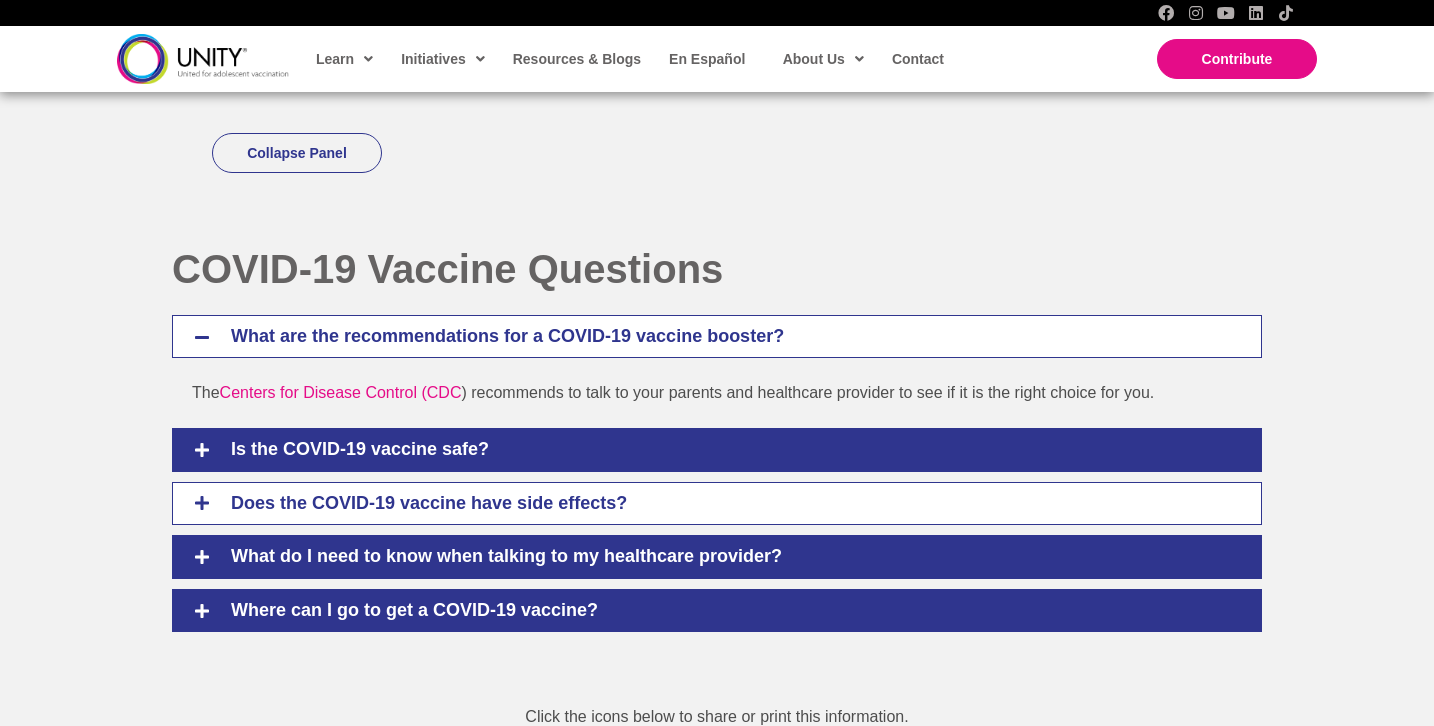 click on "Does the COVID-19 vaccine have side effects?" at bounding box center [731, 504] 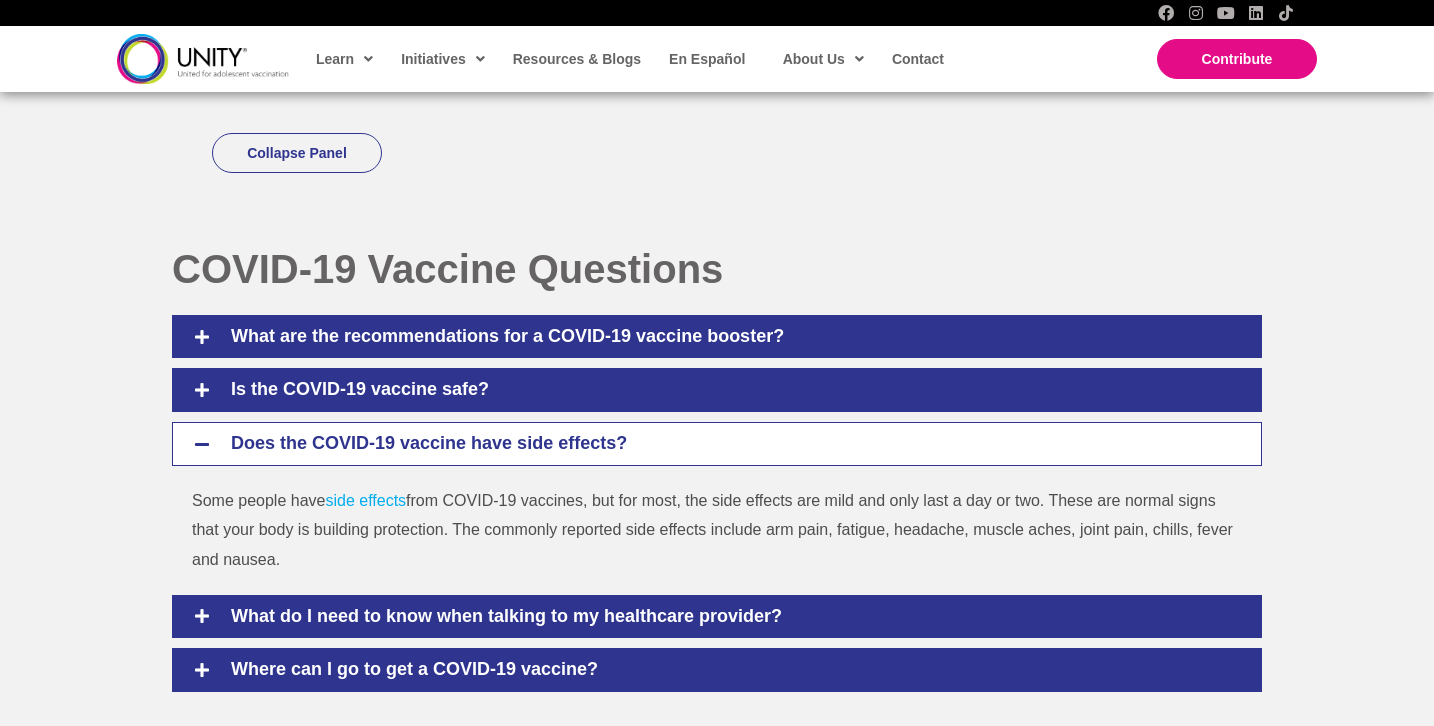 click on "side effects" at bounding box center [365, 500] 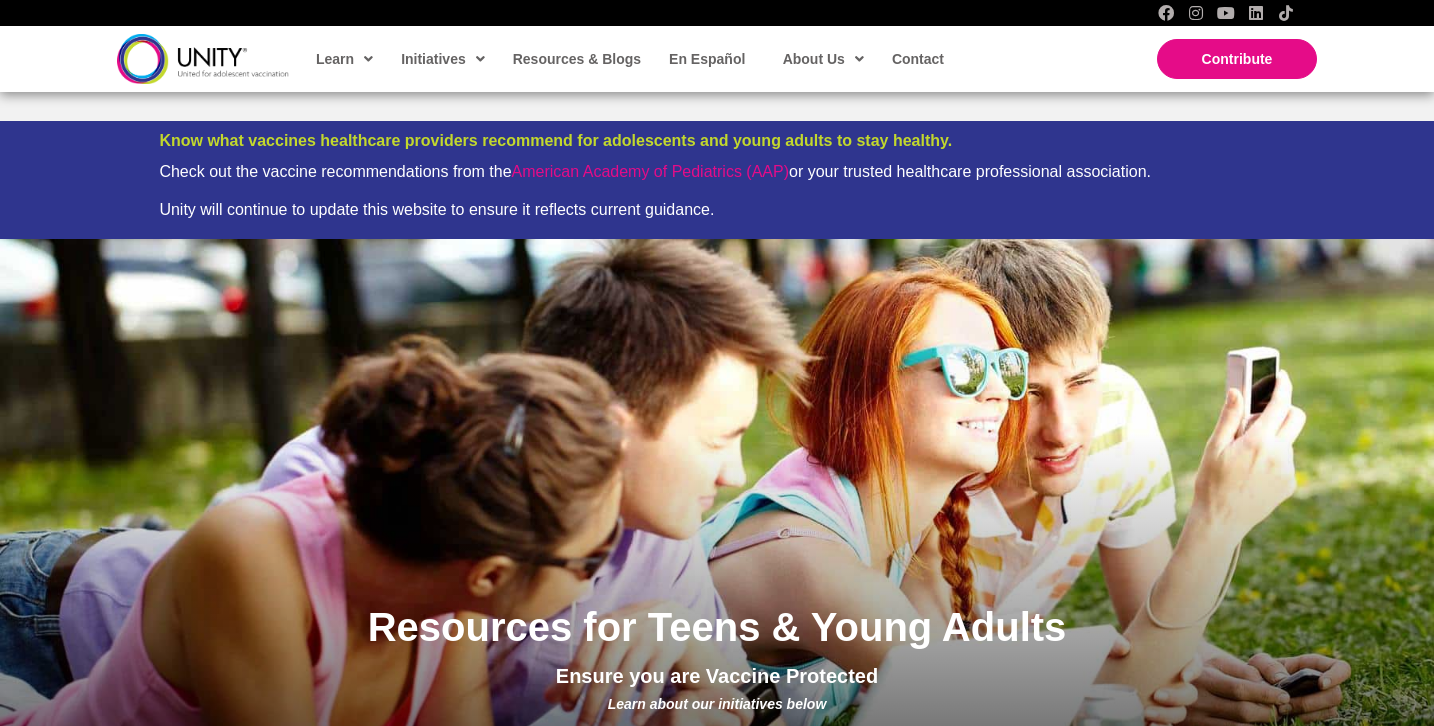 scroll, scrollTop: 1622, scrollLeft: 0, axis: vertical 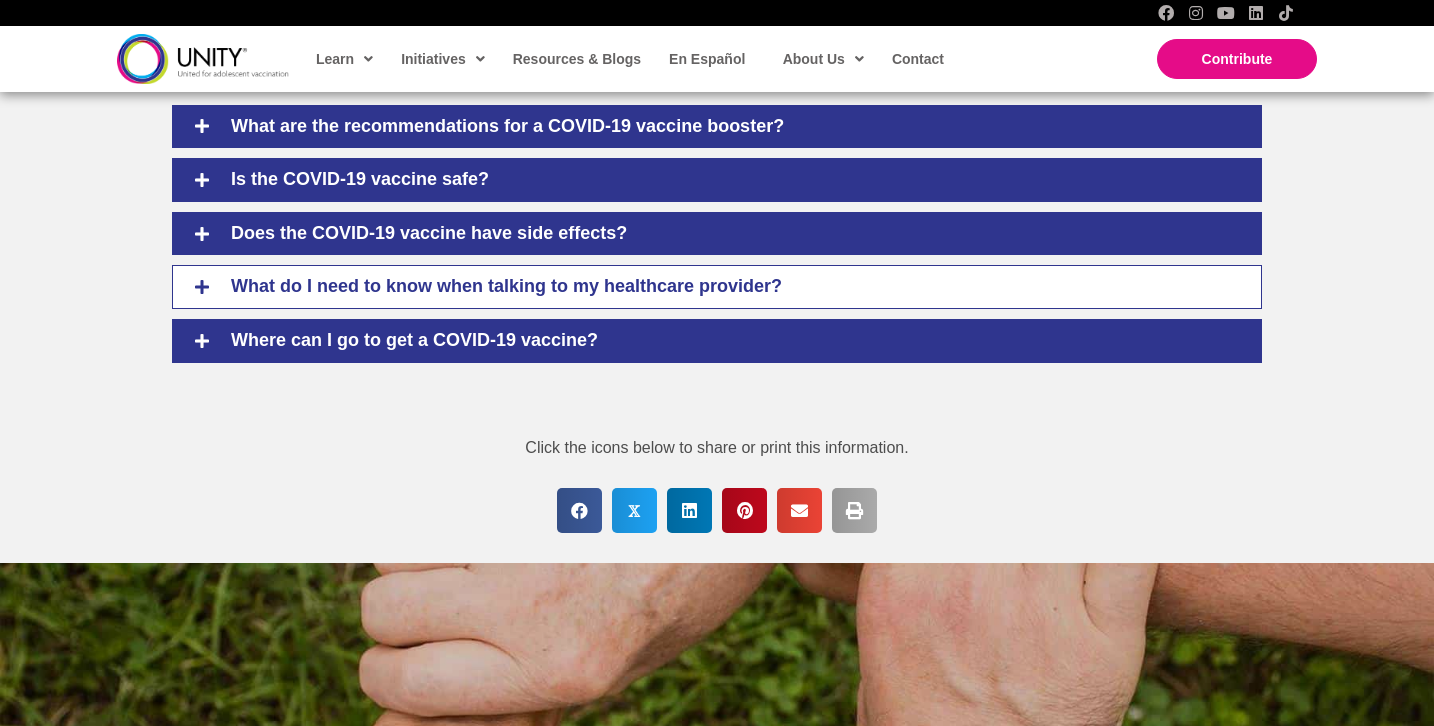 click on "What do I need to know when talking to my healthcare provider?" at bounding box center [731, 287] 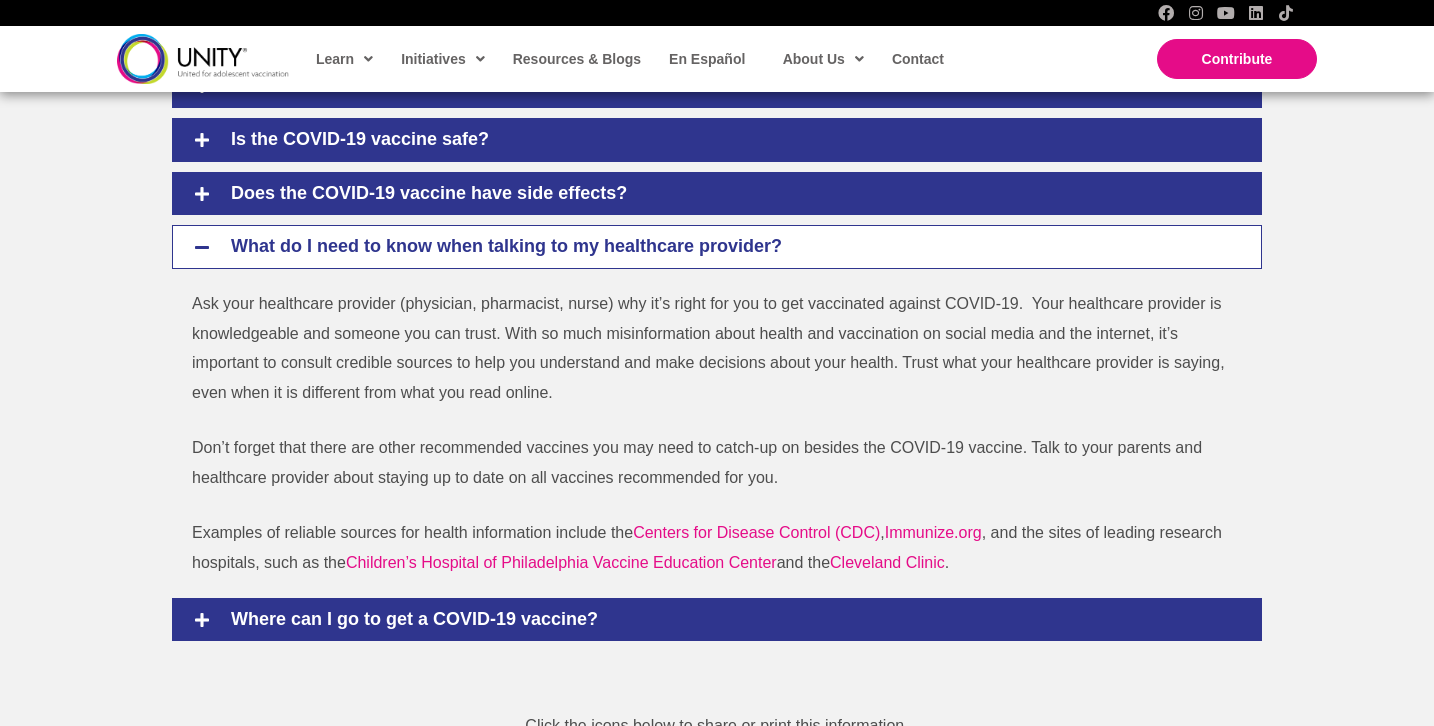 scroll, scrollTop: 1676, scrollLeft: 0, axis: vertical 